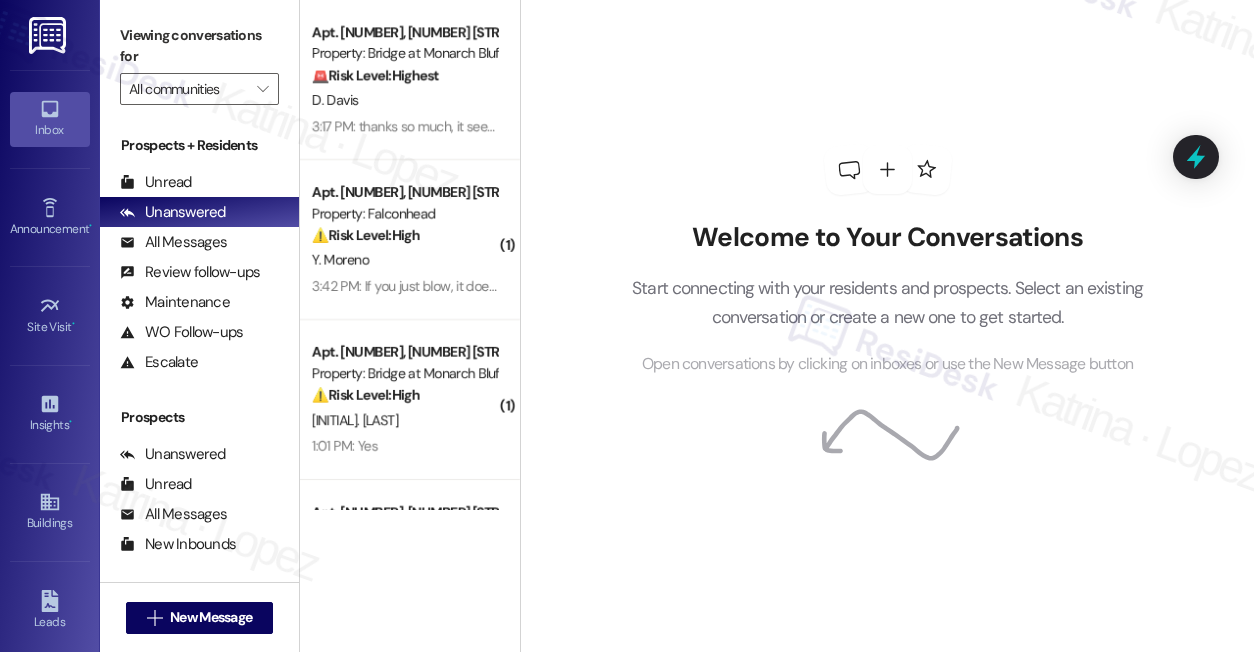 scroll, scrollTop: 0, scrollLeft: 0, axis: both 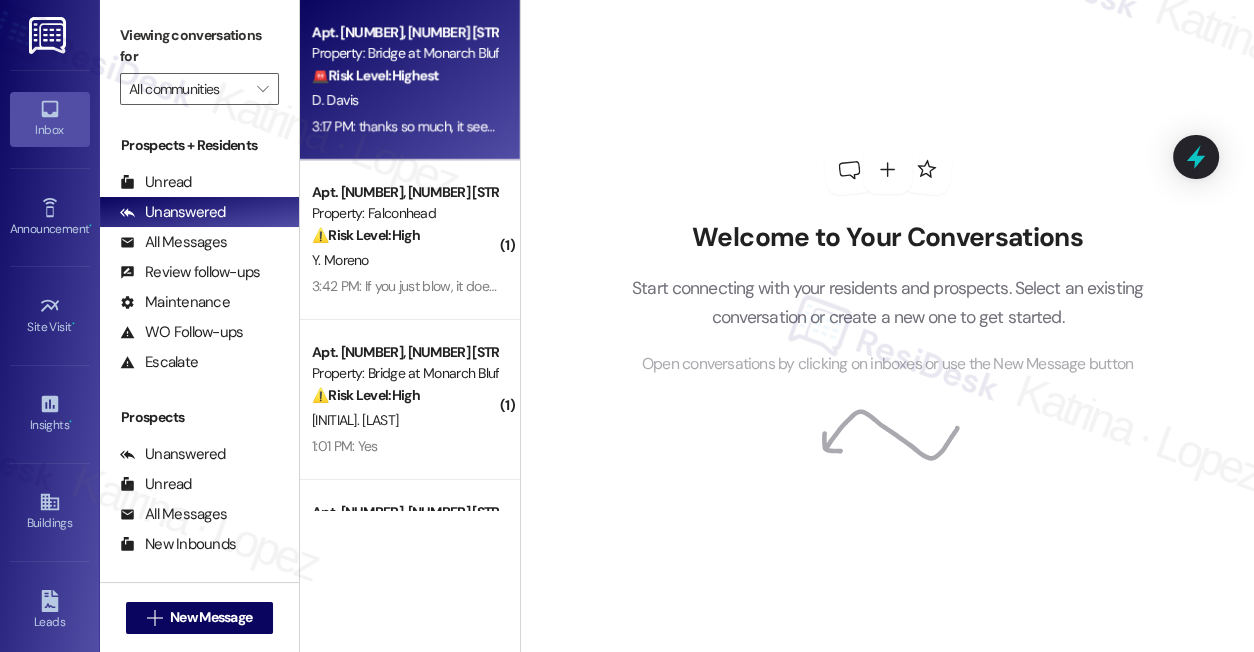 click on "🚨  Risk Level:  Highest" at bounding box center (375, 75) 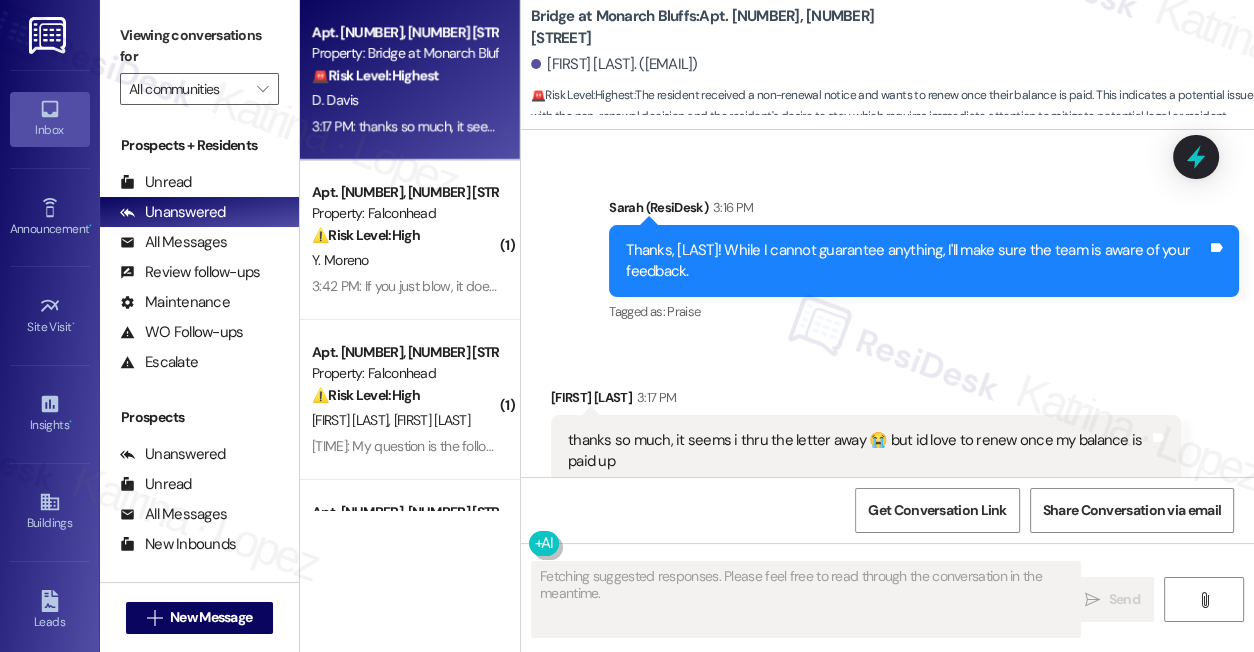scroll, scrollTop: 2001, scrollLeft: 0, axis: vertical 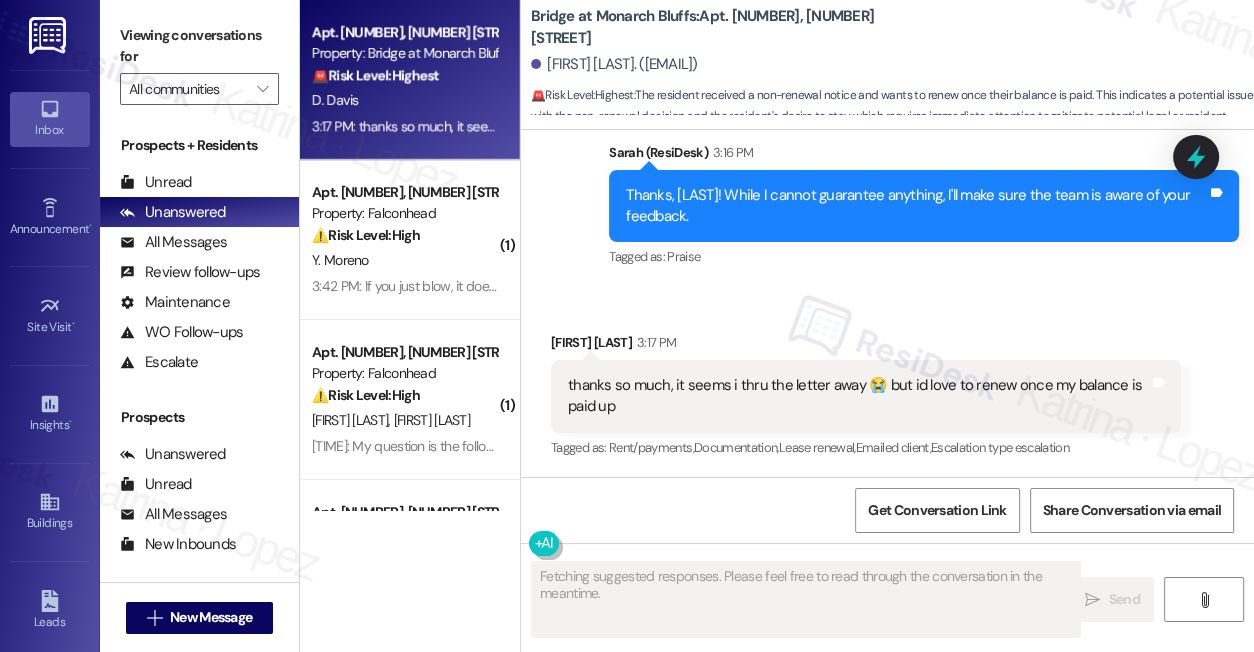 click on "thanks so much, it seems i thru the letter away 😭 but id love to renew once my balance is paid up" at bounding box center (858, 396) 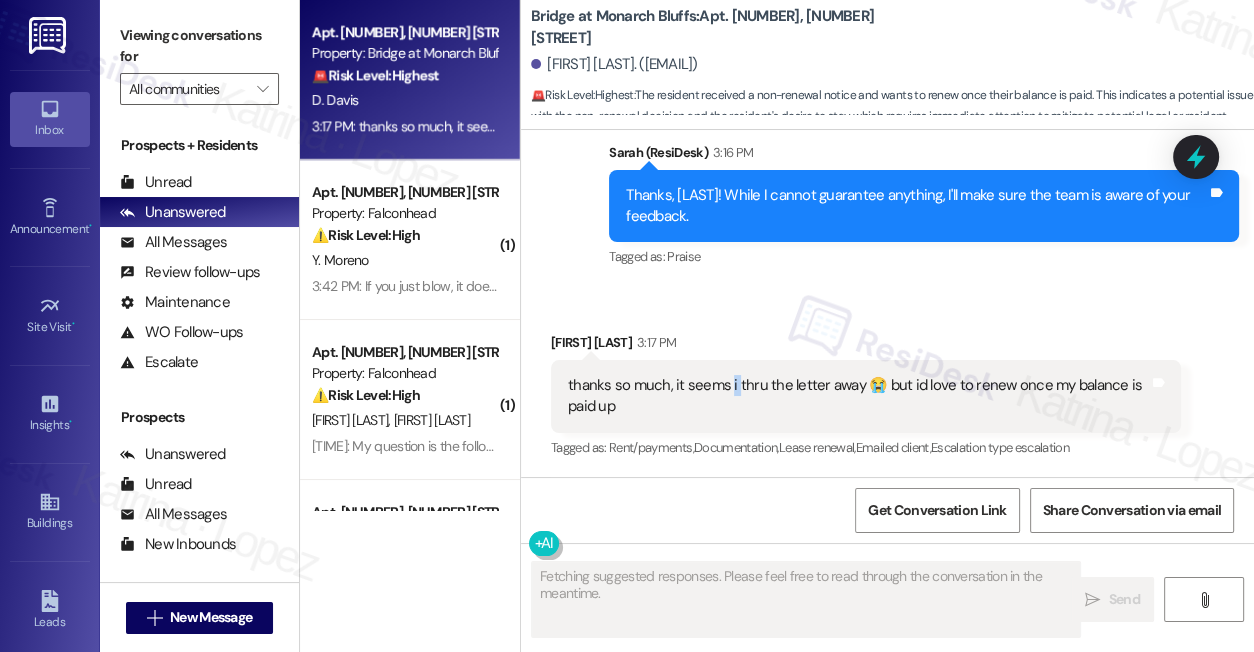 click on "thanks so much, it seems i thru the letter away 😭 but id love to renew once my balance is paid up" at bounding box center [858, 396] 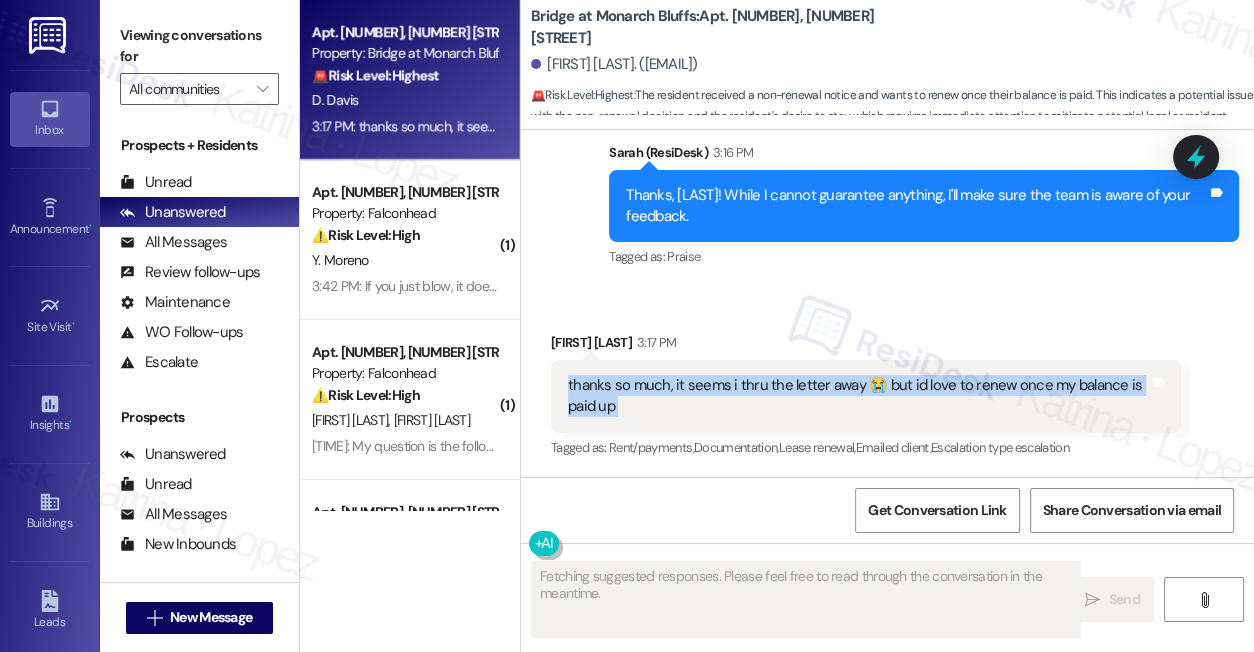click on "thanks so much, it seems i thru the letter away 😭 but id love to renew once my balance is paid up" at bounding box center [858, 396] 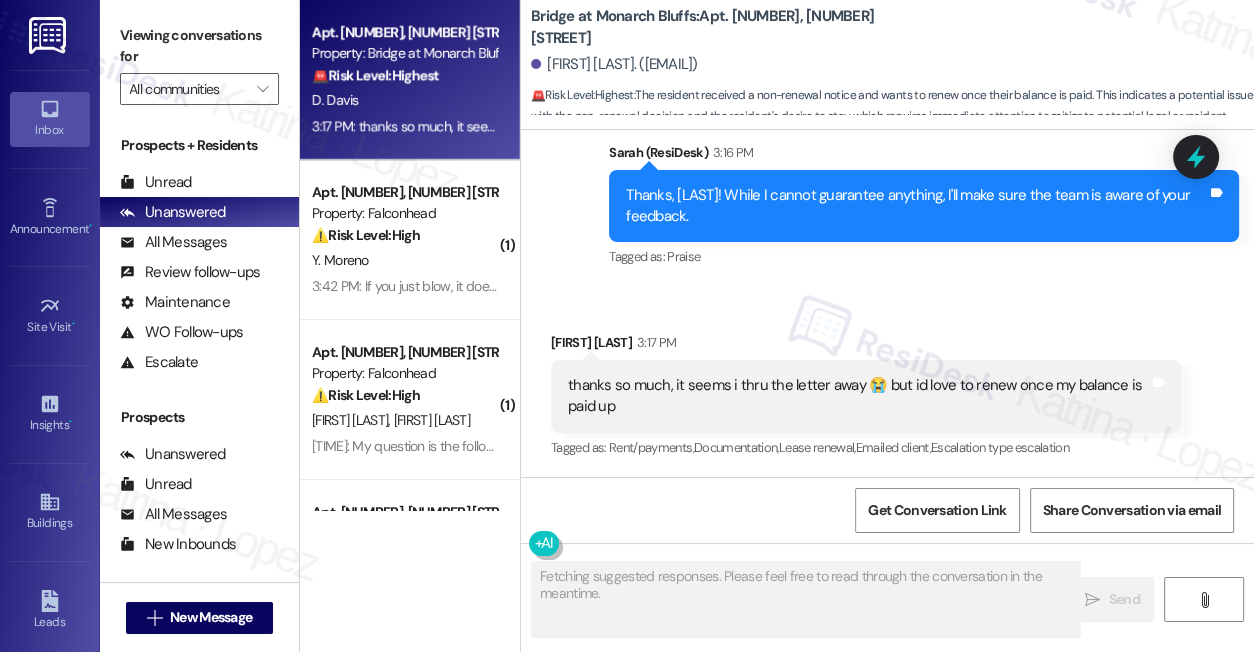 click on "Received via SMS [FIRST] [LAST] [TIME] thanks so much, it seems i thru the letter away 😭 but id love to renew once my balance is paid up Tags and notes Tagged as:   Rent/payments ,  Click to highlight conversations about Rent/payments Documentation ,  Click to highlight conversations about Documentation Lease renewal ,  Click to highlight conversations about Lease renewal Emailed client ,  Click to highlight conversations about Emailed client Escalation type escalation Click to highlight conversations about Escalation type escalation" at bounding box center (887, 382) 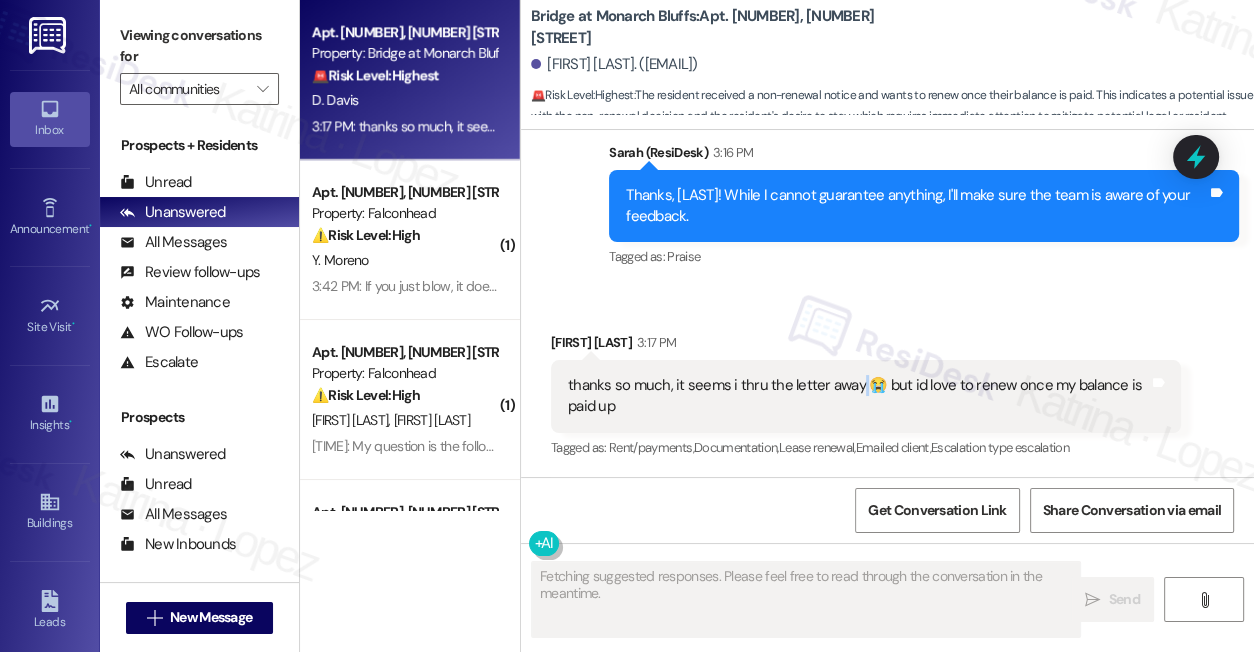 click on "thanks so much, it seems i thru the letter away 😭 but id love to renew once my balance is paid up" at bounding box center (858, 396) 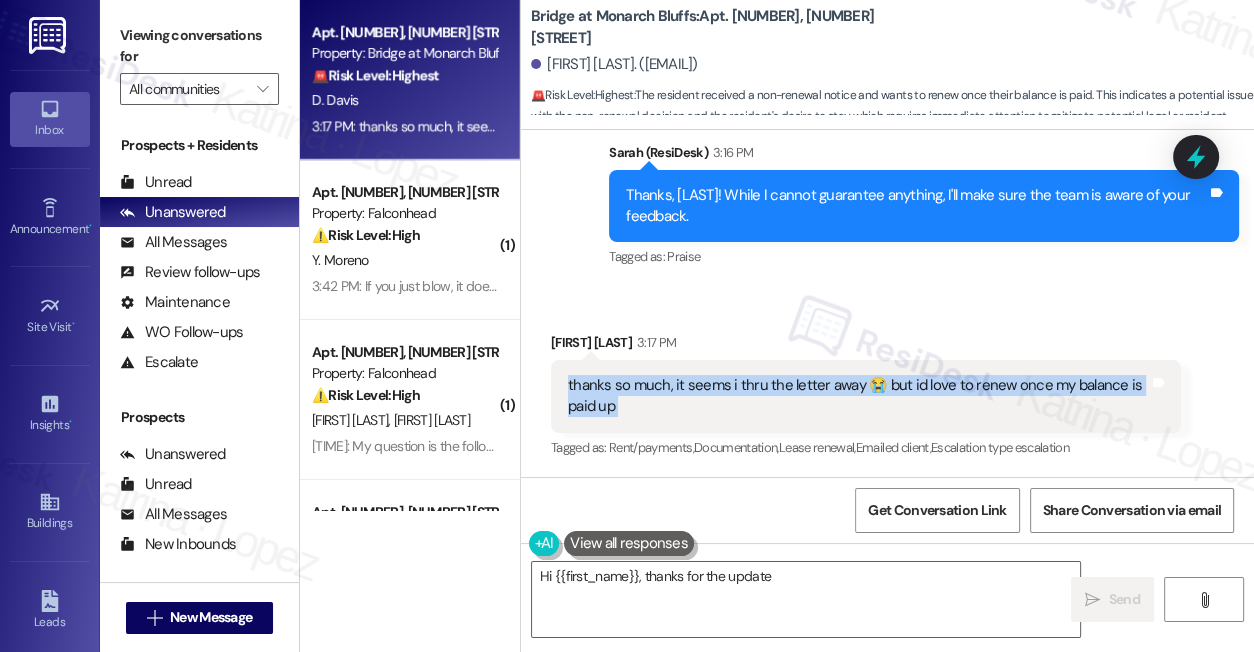 click on "thanks so much, it seems i thru the letter away 😭 but id love to renew once my balance is paid up" at bounding box center (858, 396) 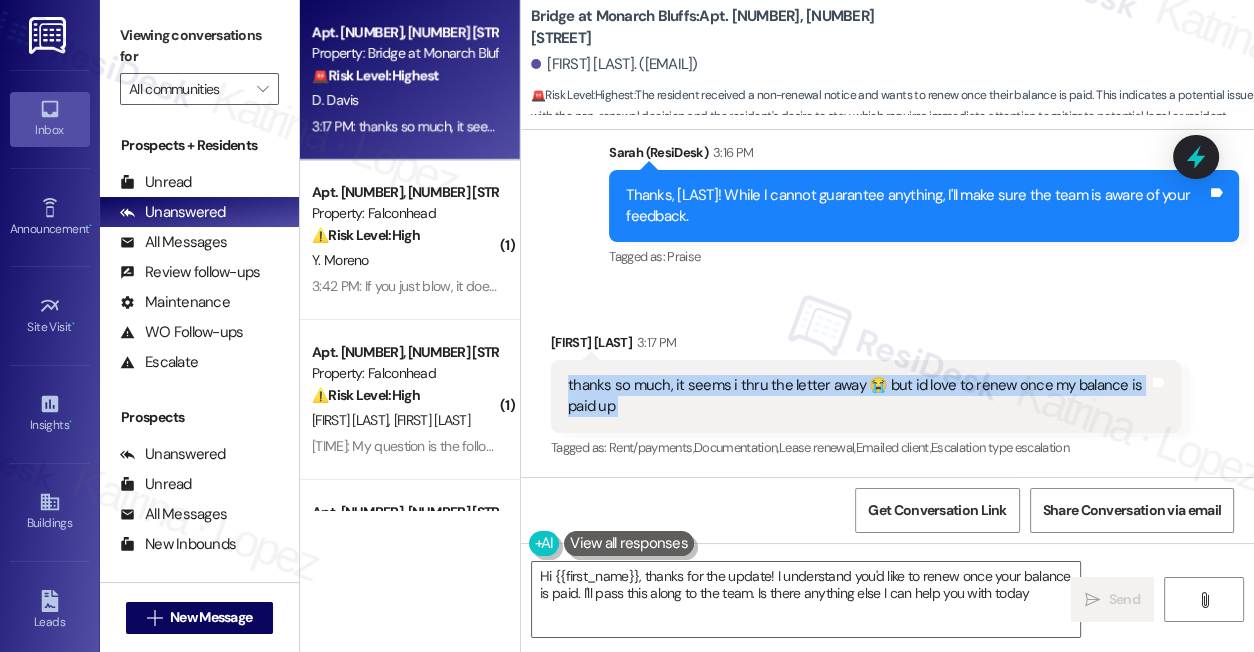 type on "Hi [FIRST], thanks for the update! I understand you'd like to renew once your balance is paid. I'll pass this along to the team. Is there anything else I can help you with today?" 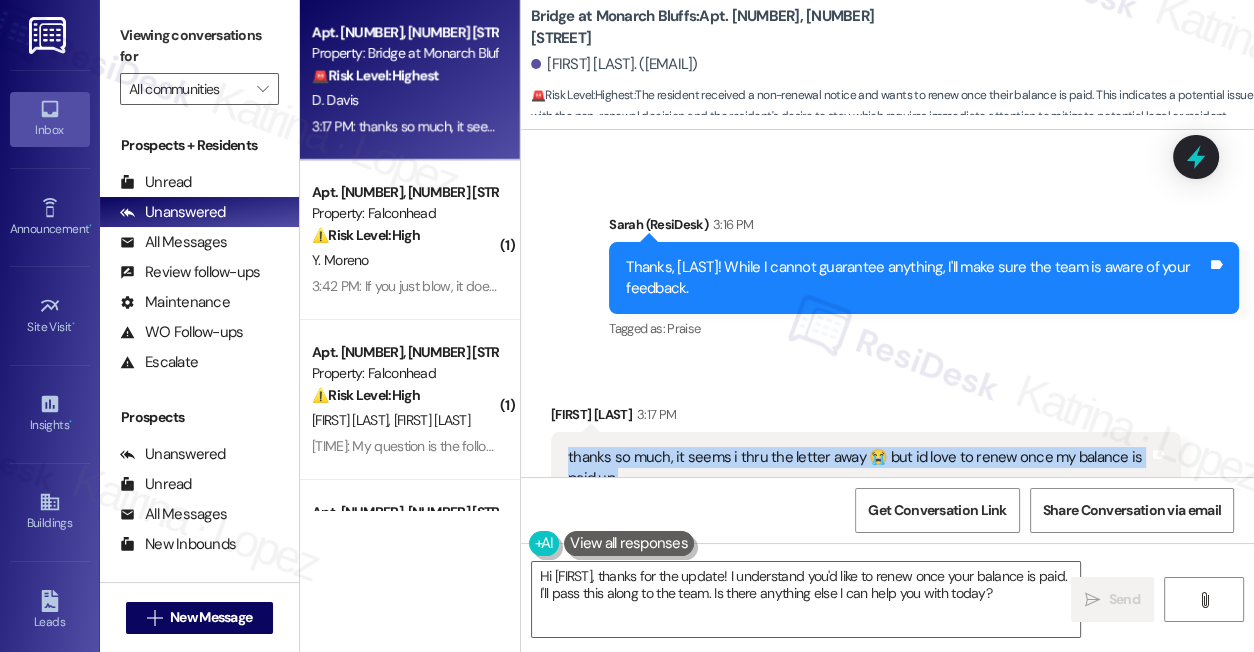 scroll, scrollTop: 1819, scrollLeft: 0, axis: vertical 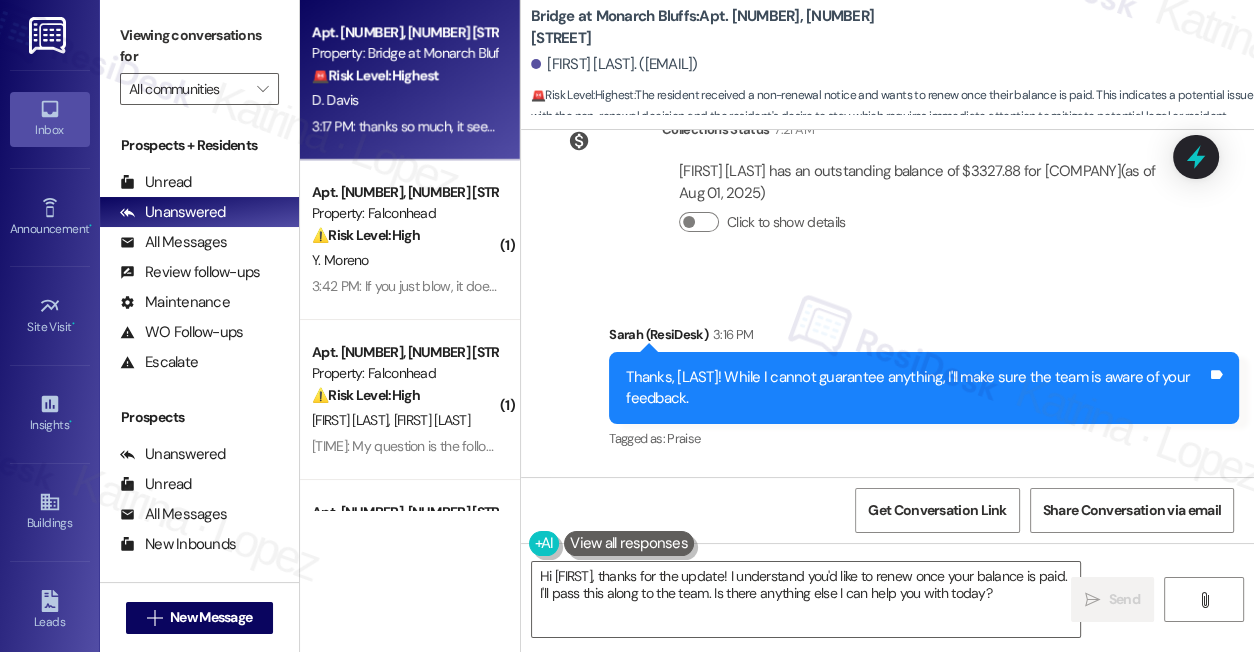 click on "Thanks, [LAST]! While I cannot guarantee anything, I'll make sure the team is aware of your feedback." at bounding box center [916, 388] 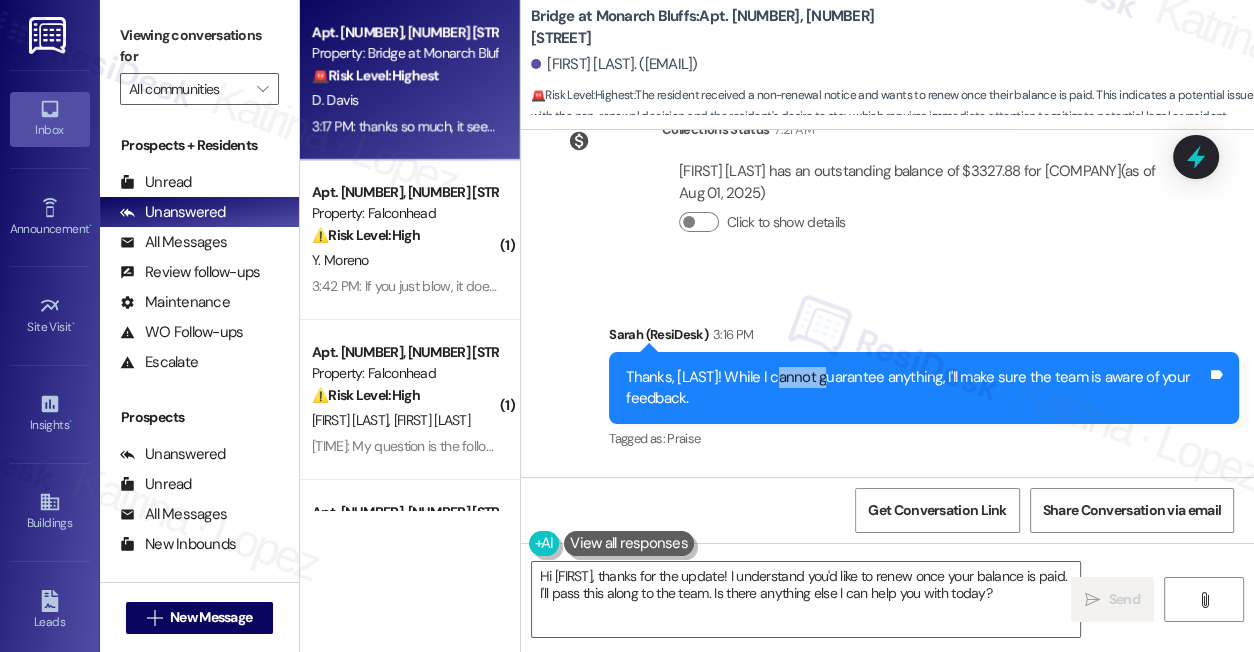 click on "Thanks, [LAST]! While I cannot guarantee anything, I'll make sure the team is aware of your feedback." at bounding box center (916, 388) 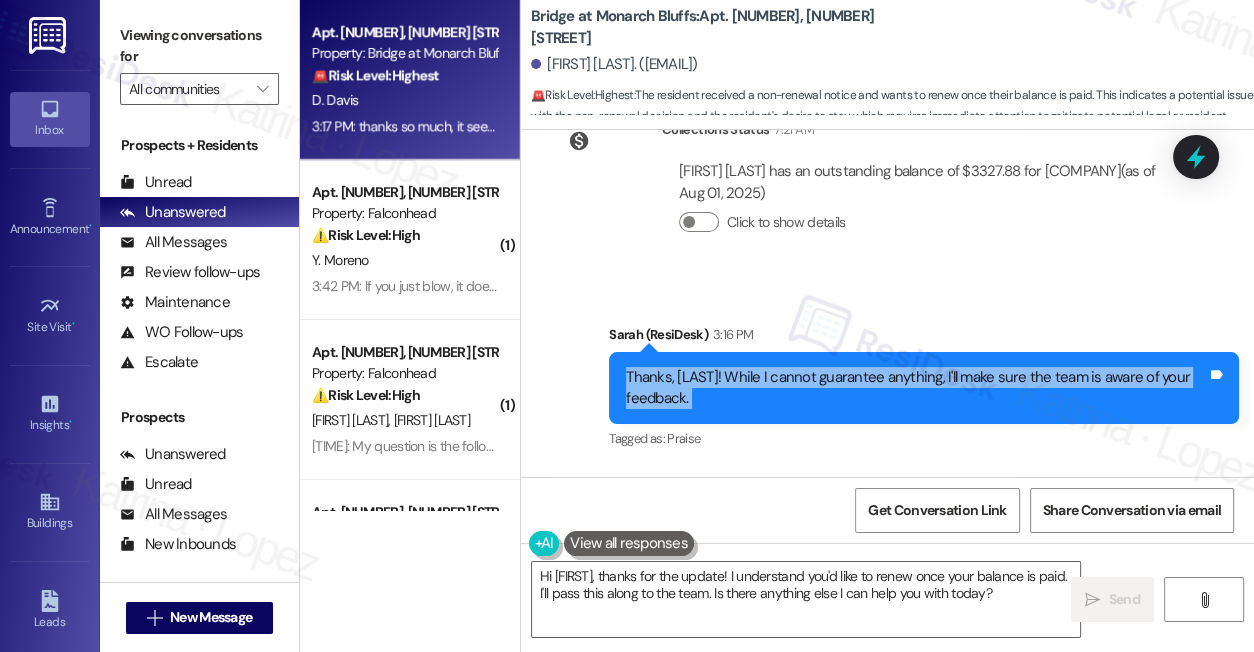 click on "Thanks, [LAST]! While I cannot guarantee anything, I'll make sure the team is aware of your feedback." at bounding box center [916, 388] 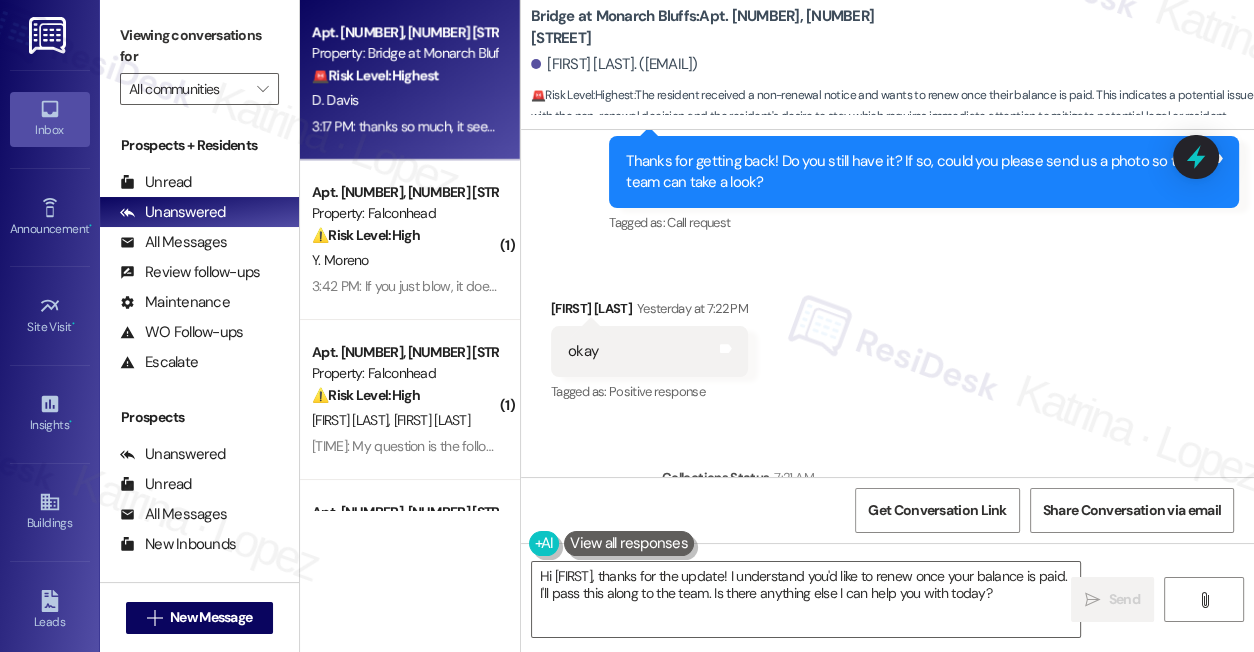 scroll, scrollTop: 1456, scrollLeft: 0, axis: vertical 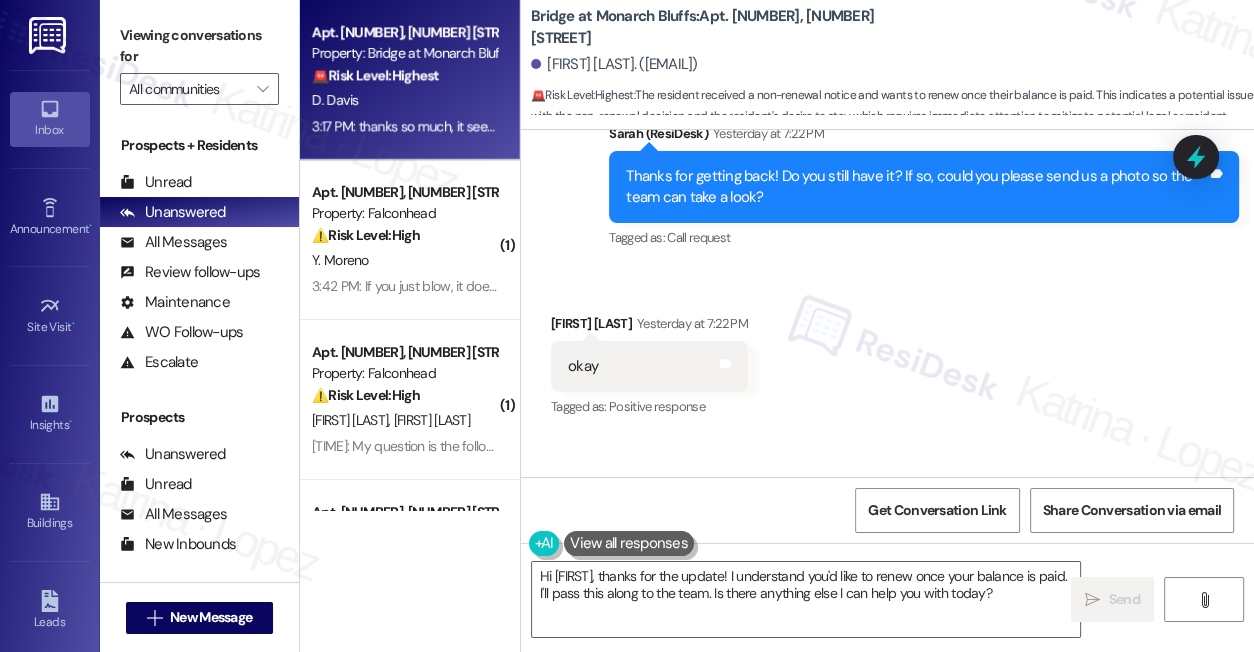 click on "Thanks for getting back! Do you still have it? If so, could you please send us a photo so the team can take a look?" at bounding box center (916, 187) 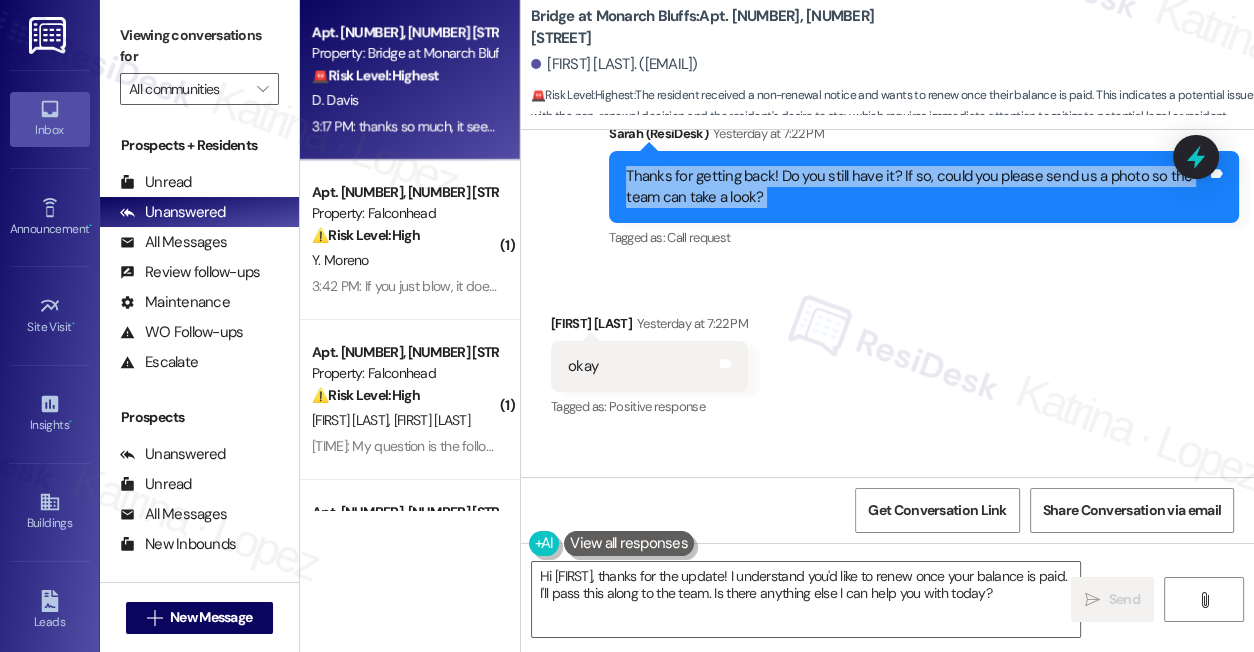 click on "Thanks for getting back! Do you still have it? If so, could you please send us a photo so the team can take a look?" at bounding box center (916, 187) 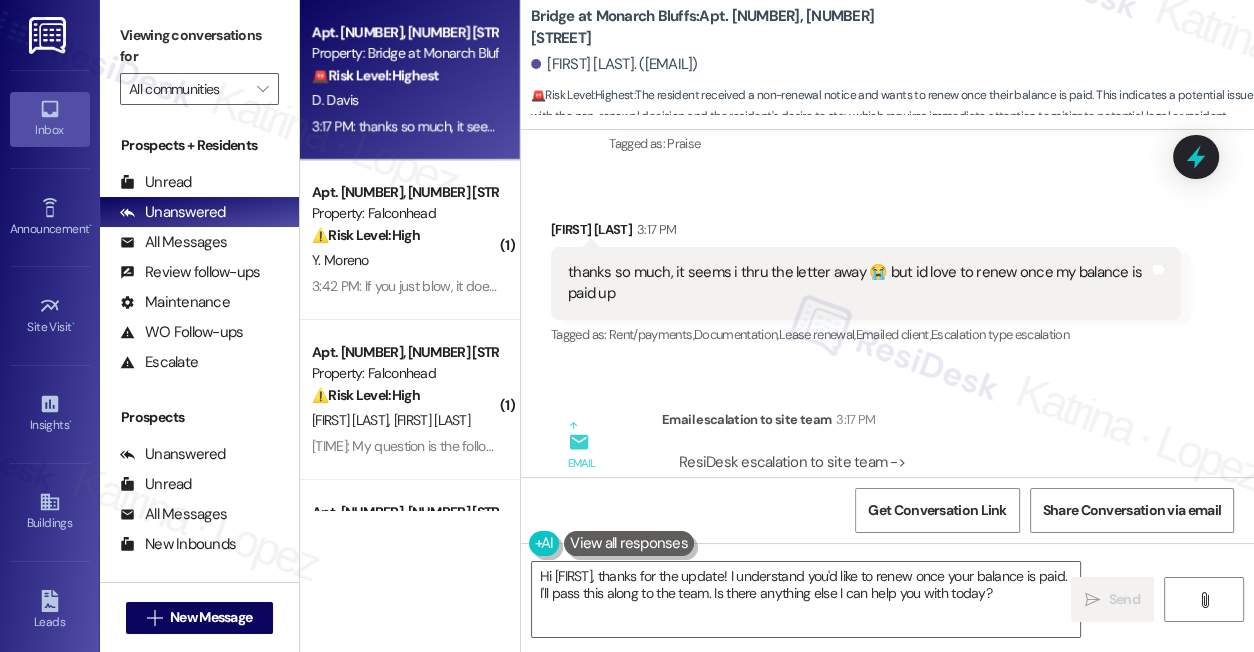 scroll, scrollTop: 2269, scrollLeft: 0, axis: vertical 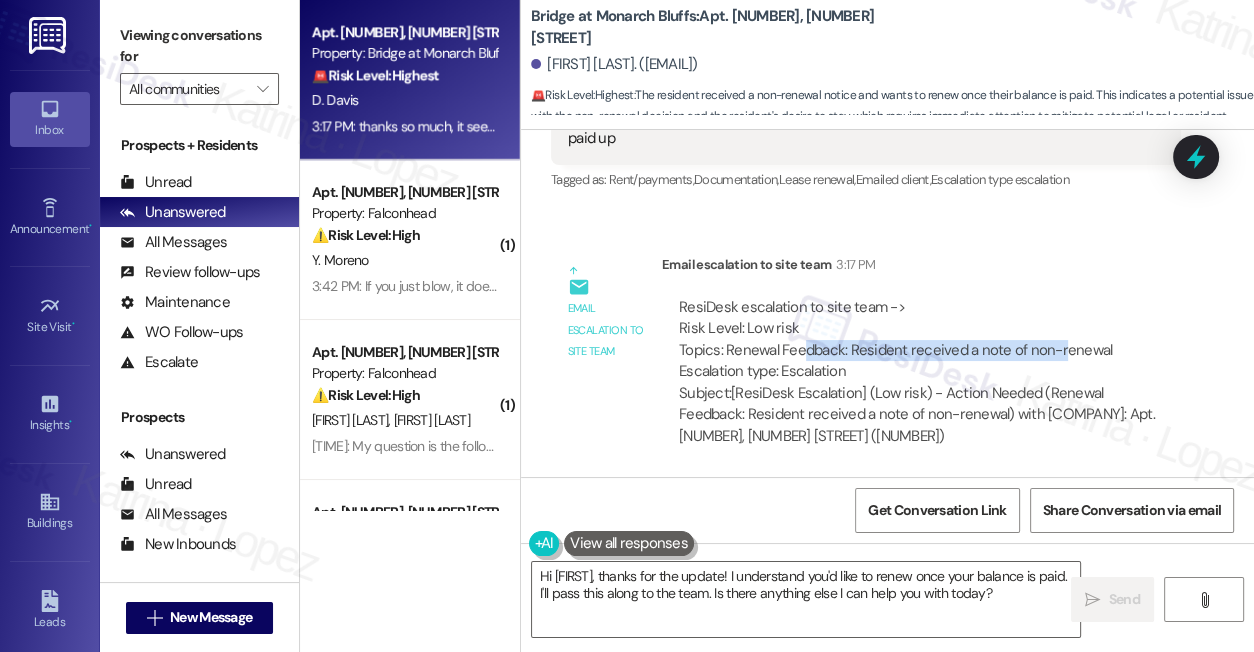 drag, startPoint x: 804, startPoint y: 351, endPoint x: 1058, endPoint y: 345, distance: 254.07086 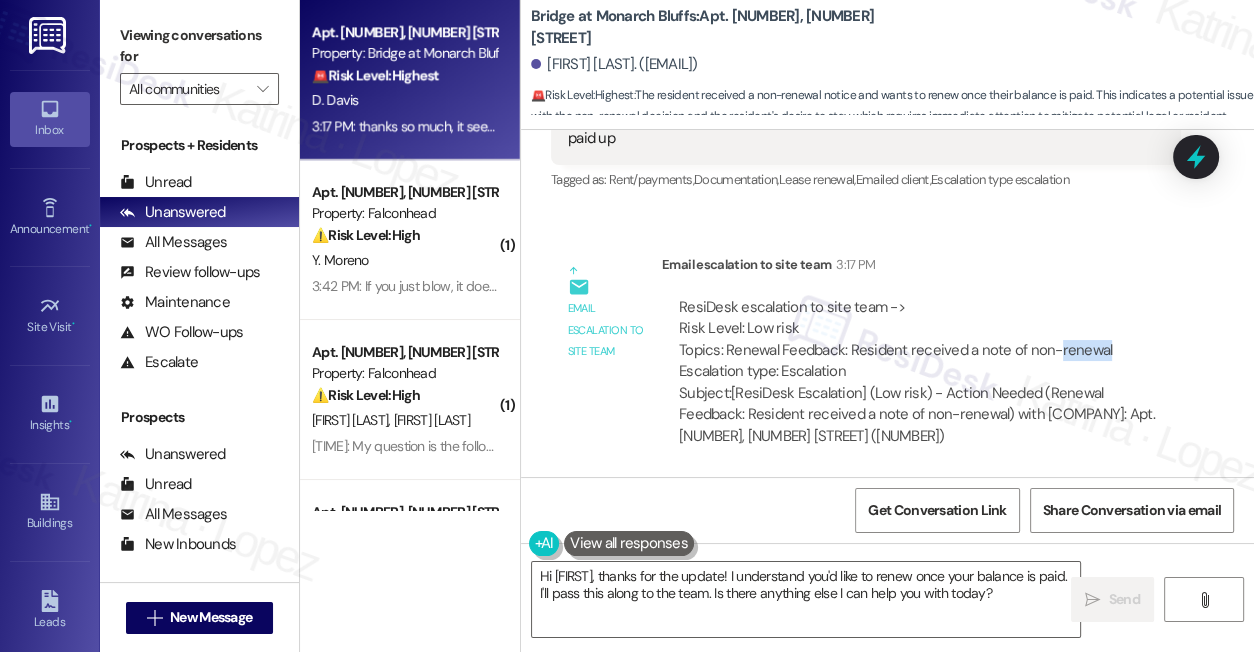 click on "ResiDesk escalation to site team ->
Risk Level: Low risk
Topics: Renewal Feedback: Resident received a note of non-renewal
Escalation type: Escalation" at bounding box center [921, 340] 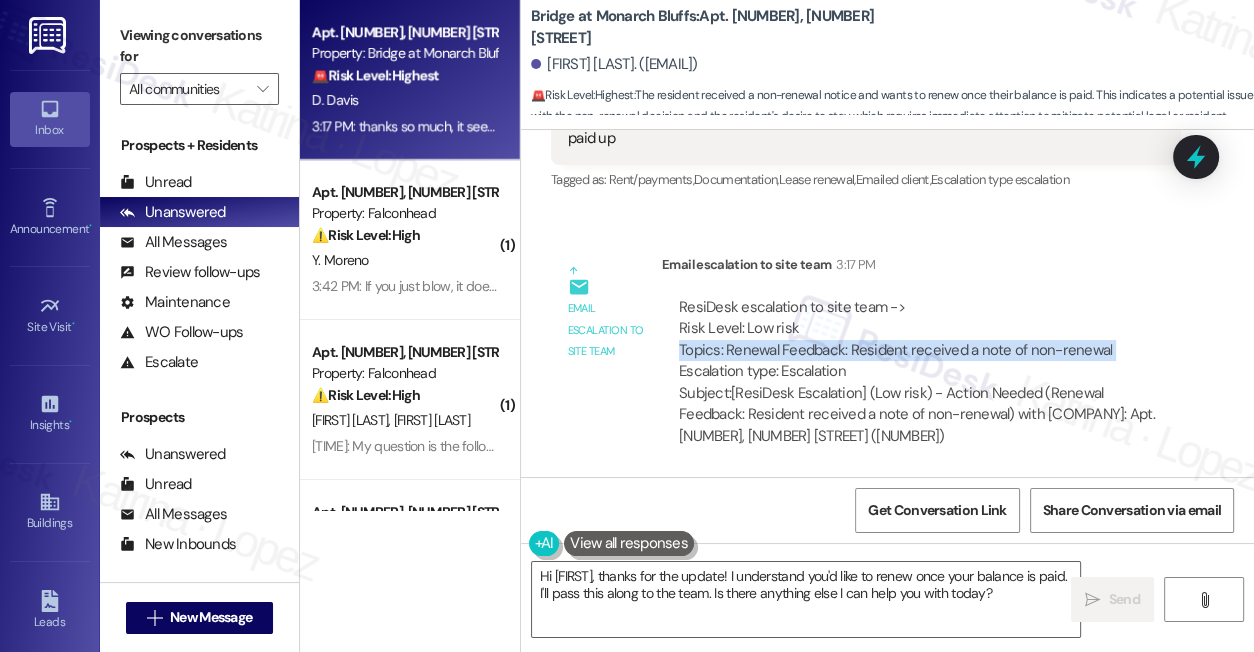 click on "ResiDesk escalation to site team ->
Risk Level: Low risk
Topics: Renewal Feedback: Resident received a note of non-renewal
Escalation type: Escalation" at bounding box center (921, 340) 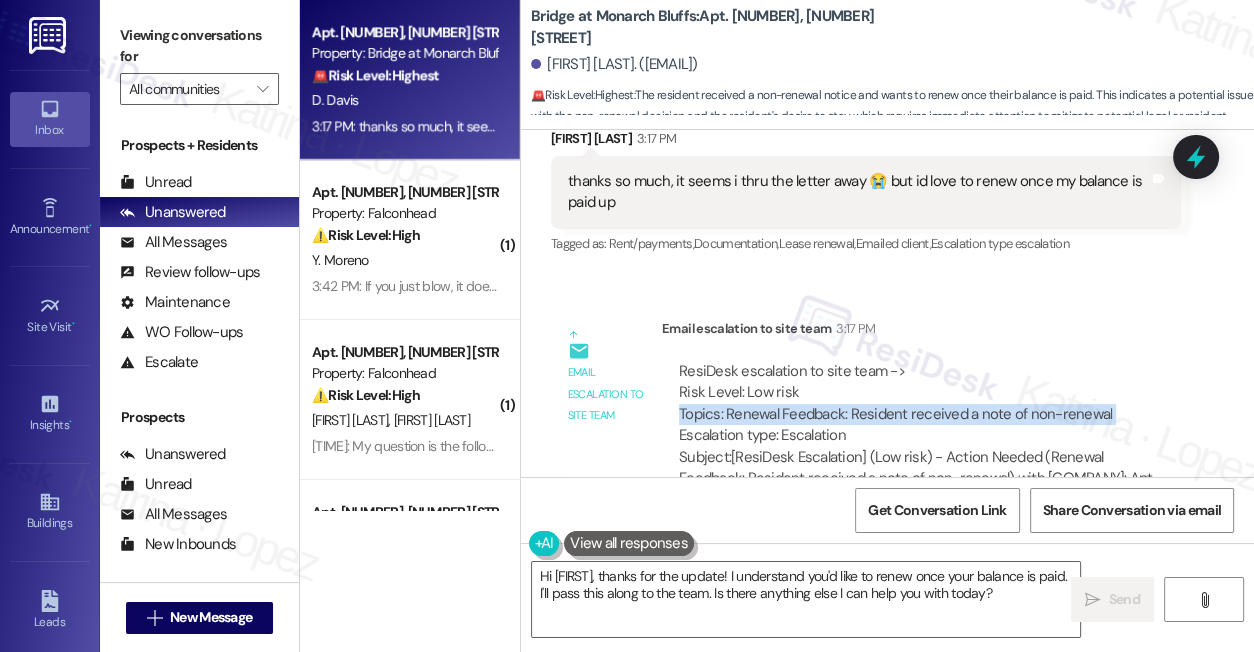 scroll, scrollTop: 2178, scrollLeft: 0, axis: vertical 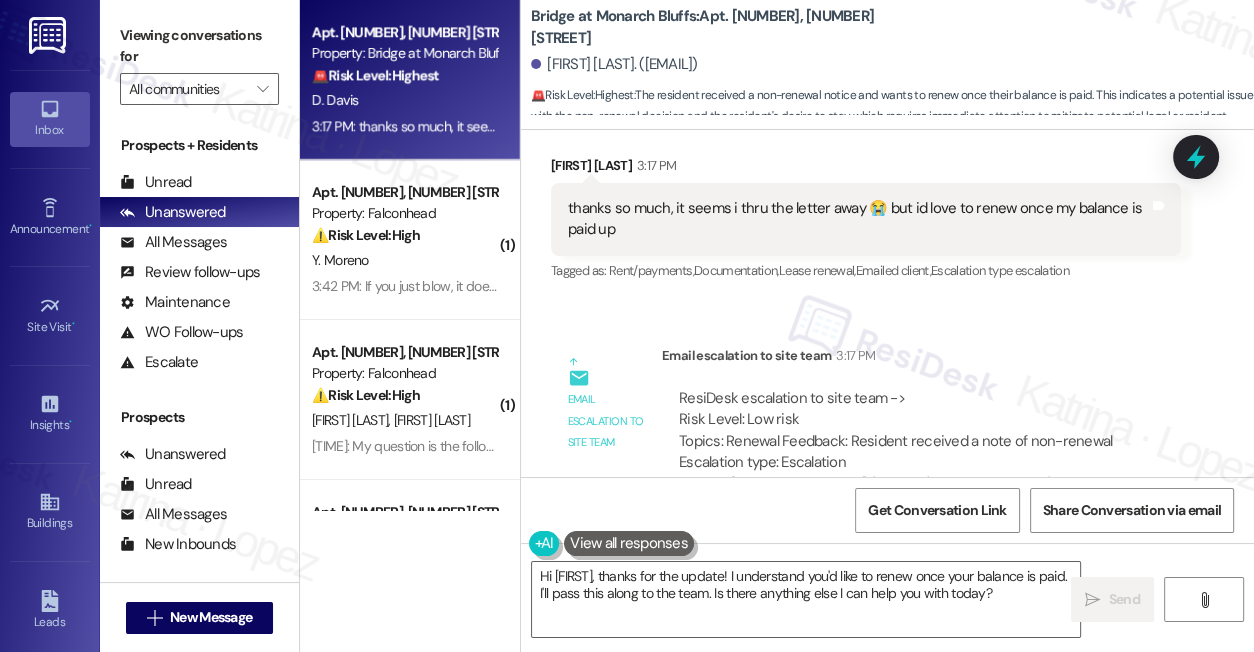 click on "thanks so much, it seems i thru the letter away 😭 but id love to renew once my balance is paid up" at bounding box center [858, 219] 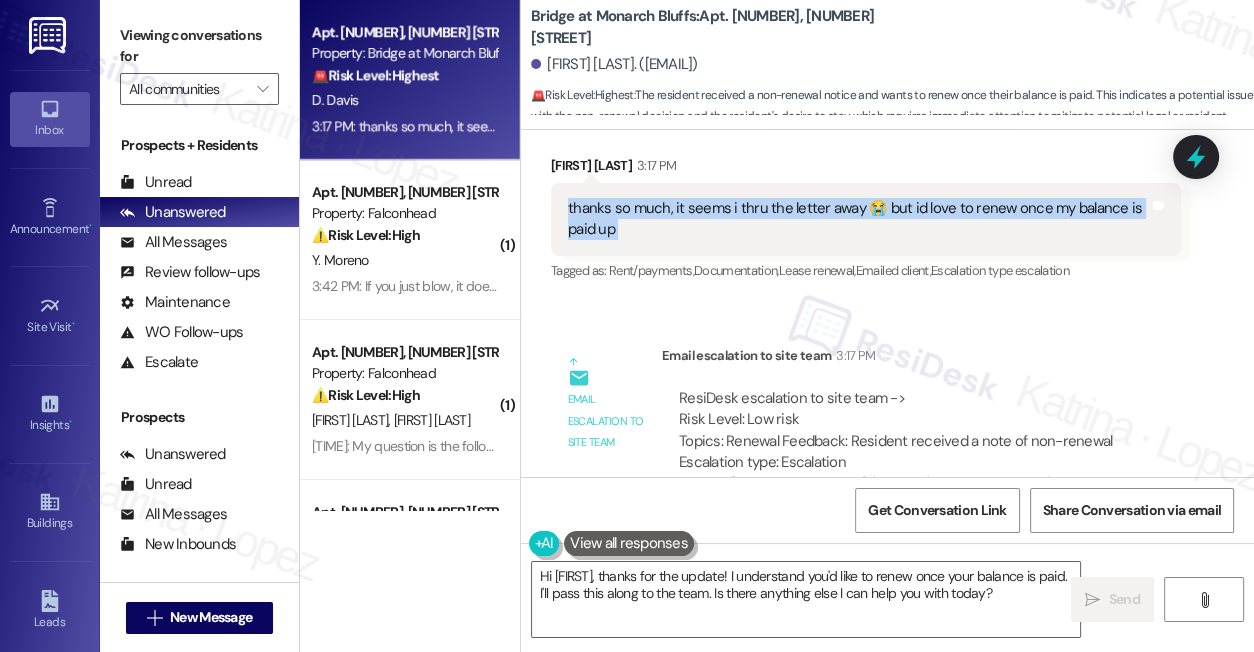 click on "thanks so much, it seems i thru the letter away 😭 but id love to renew once my balance is paid up" at bounding box center [858, 219] 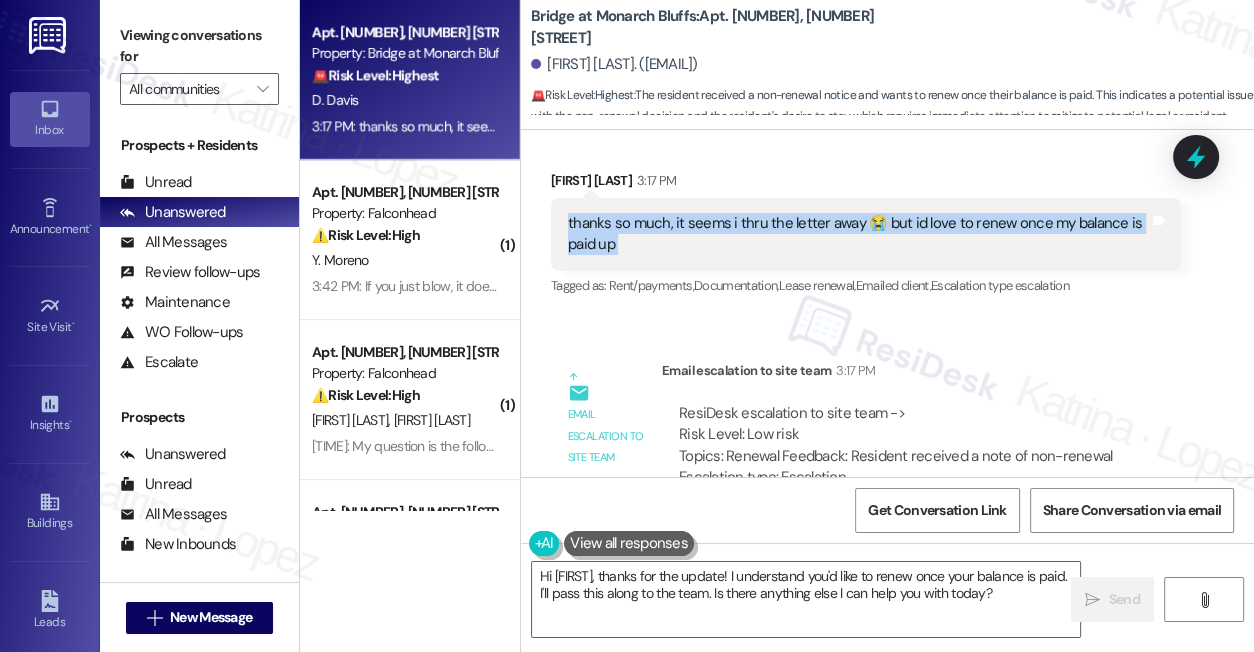 scroll, scrollTop: 2088, scrollLeft: 0, axis: vertical 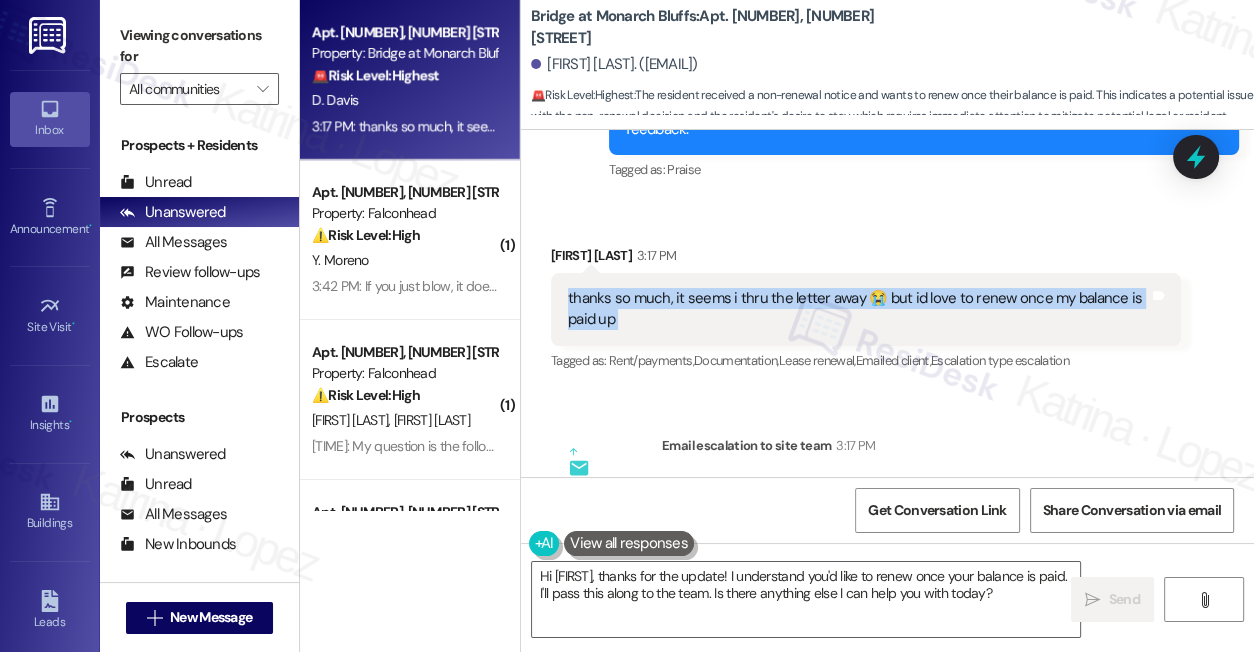 click on "thanks so much, it seems i thru the letter away 😭 but id love to renew once my balance is paid up" at bounding box center [858, 309] 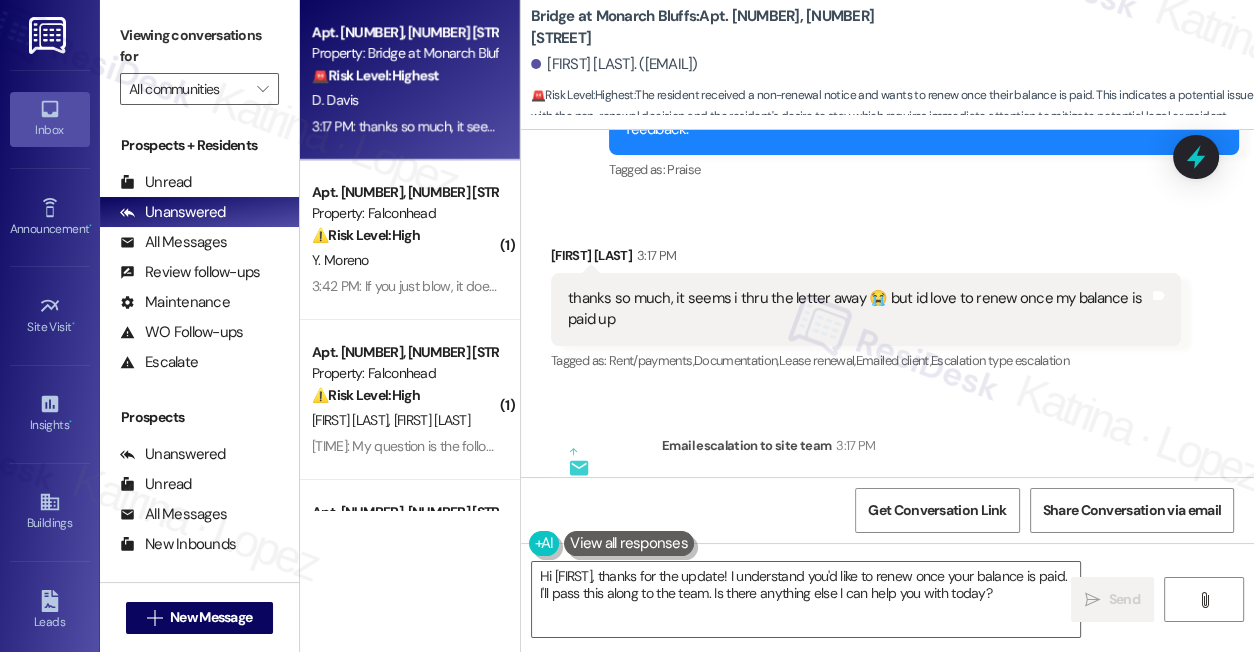 click on "thanks so much, it seems i thru the letter away 😭 but id love to renew once my balance is paid up" at bounding box center (858, 309) 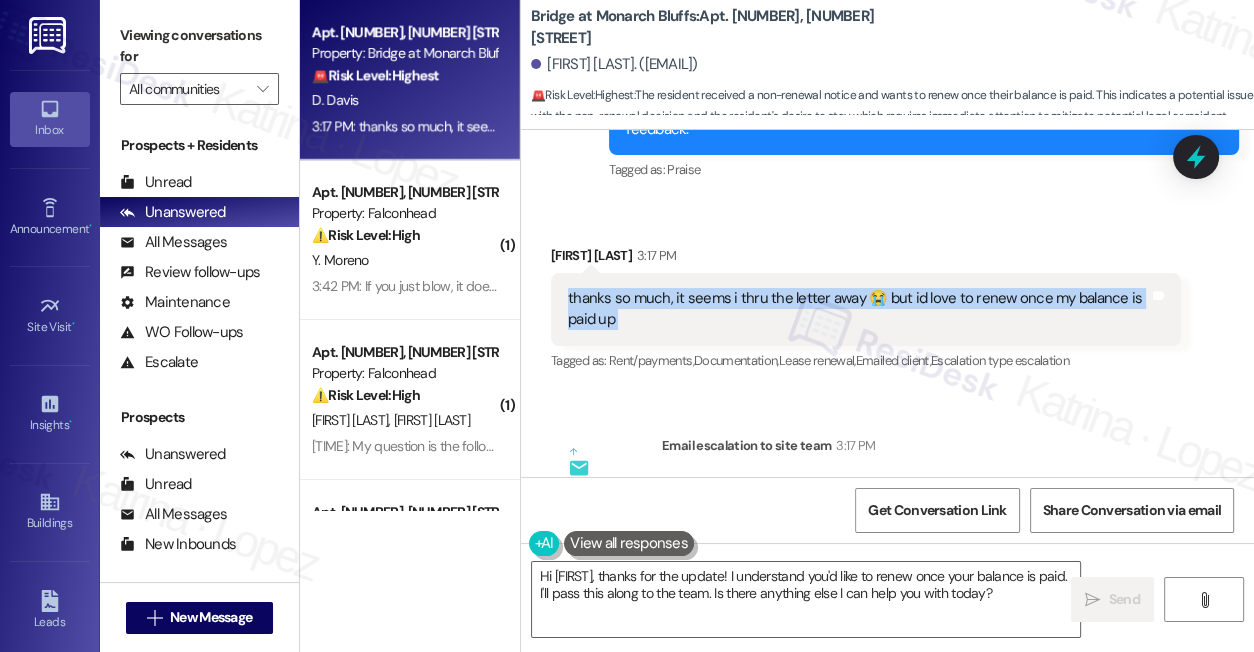 click on "thanks so much, it seems i thru the letter away 😭 but id love to renew once my balance is paid up" at bounding box center (858, 309) 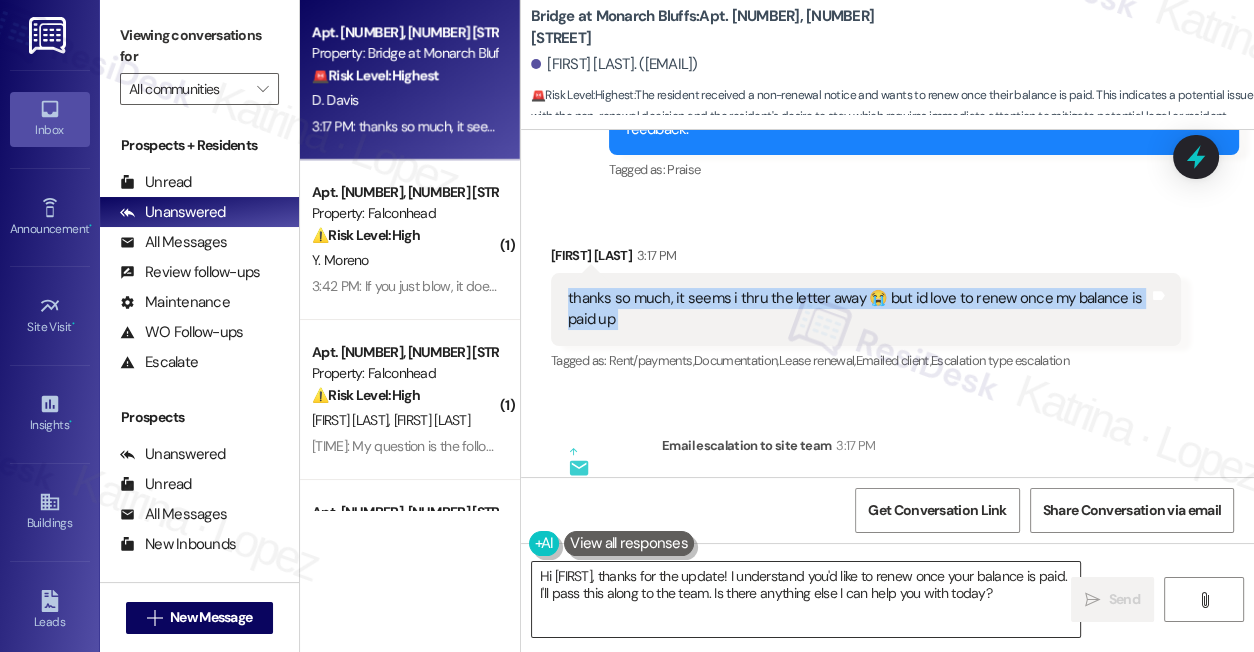 click on "Hi [FIRST], thanks for the update! I understand you'd like to renew once your balance is paid. I'll pass this along to the team. Is there anything else I can help you with today?" at bounding box center (806, 599) 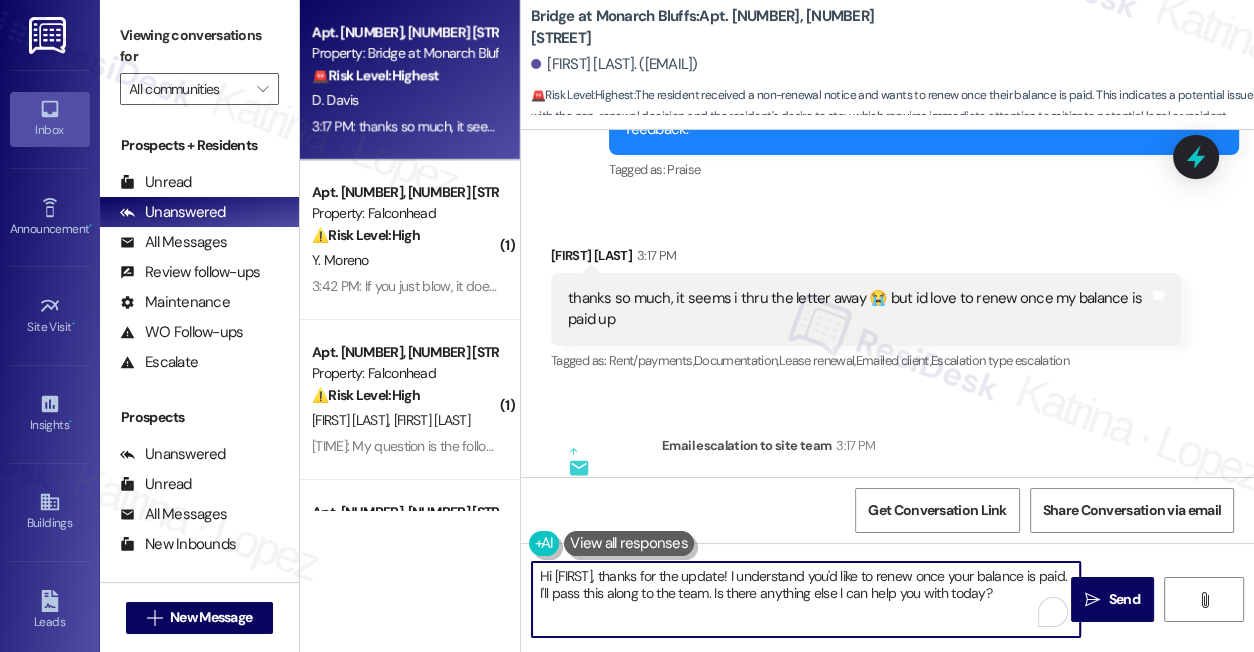 click on "Hi [FIRST], thanks for the update! I understand you'd like to renew once your balance is paid. I'll pass this along to the team. Is there anything else I can help you with today?" at bounding box center (806, 599) 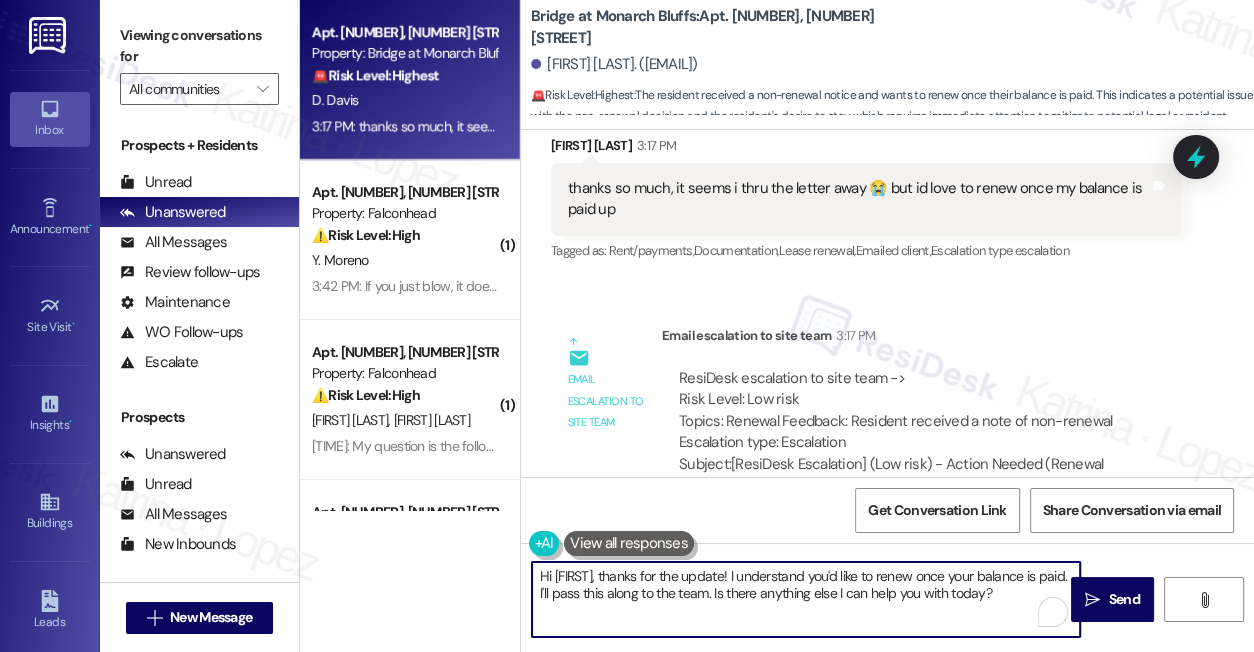 scroll, scrollTop: 2269, scrollLeft: 0, axis: vertical 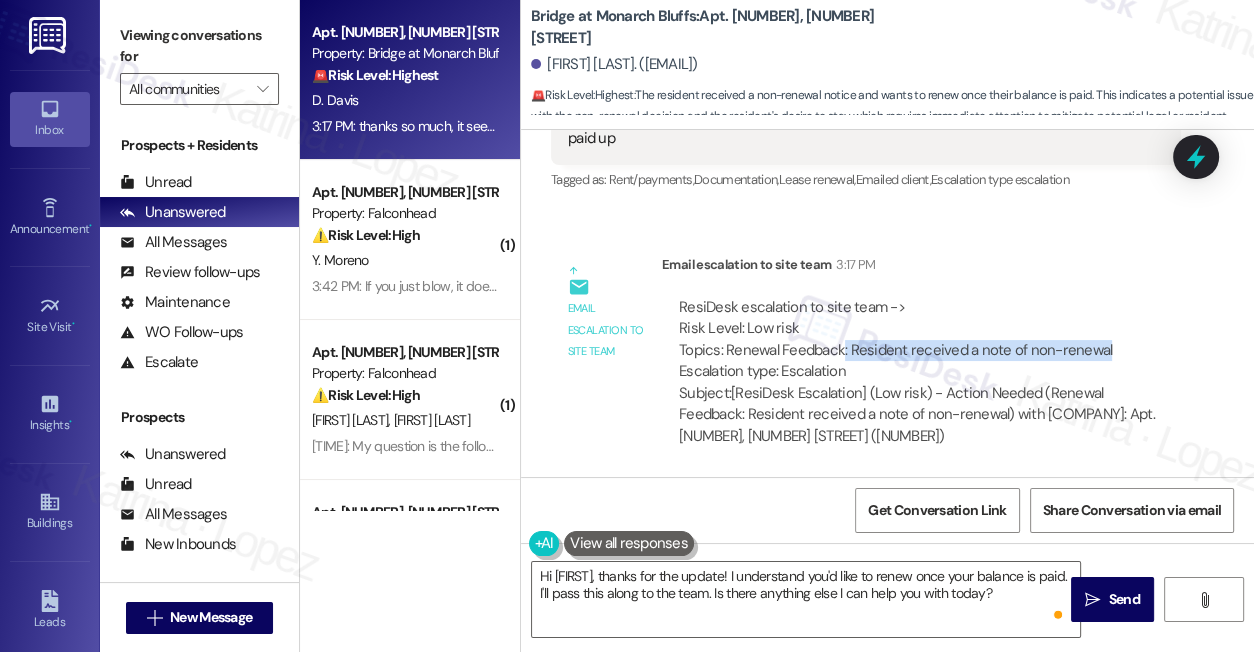 drag, startPoint x: 842, startPoint y: 344, endPoint x: 1102, endPoint y: 341, distance: 260.0173 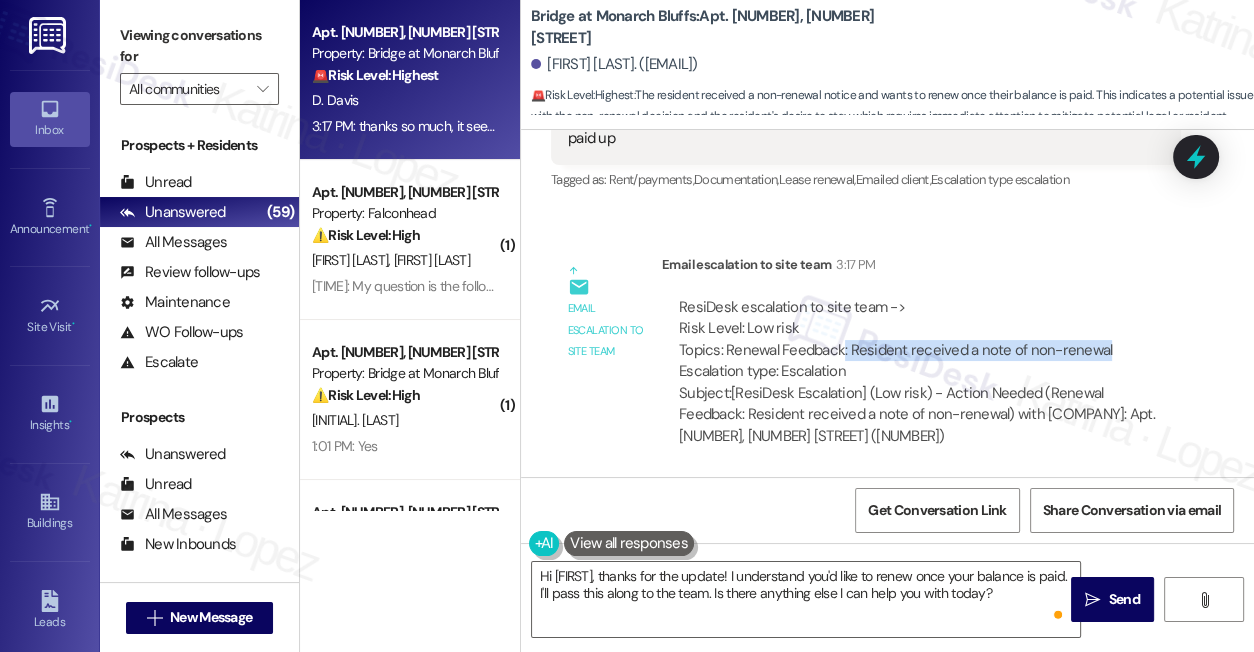 scroll, scrollTop: 545, scrollLeft: 0, axis: vertical 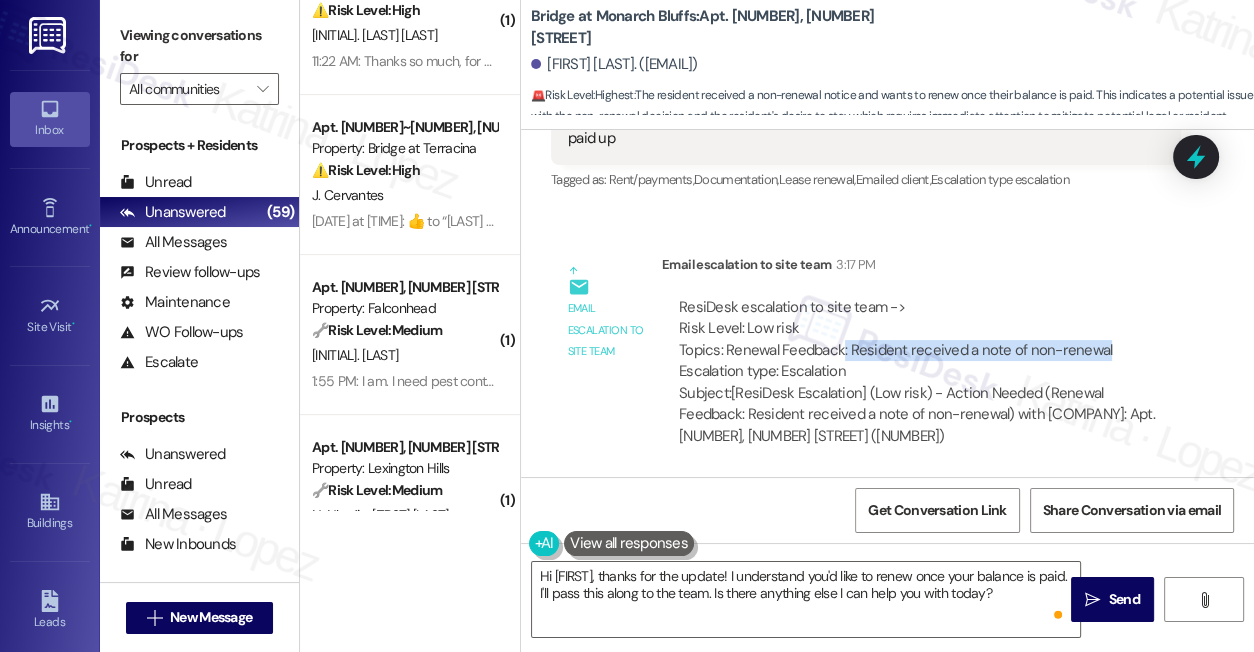 click on "ResiDesk escalation to site team ->
Risk Level: Low risk
Topics: Renewal Feedback: Resident received a note of non-renewal
Escalation type: Escalation" at bounding box center (921, 340) 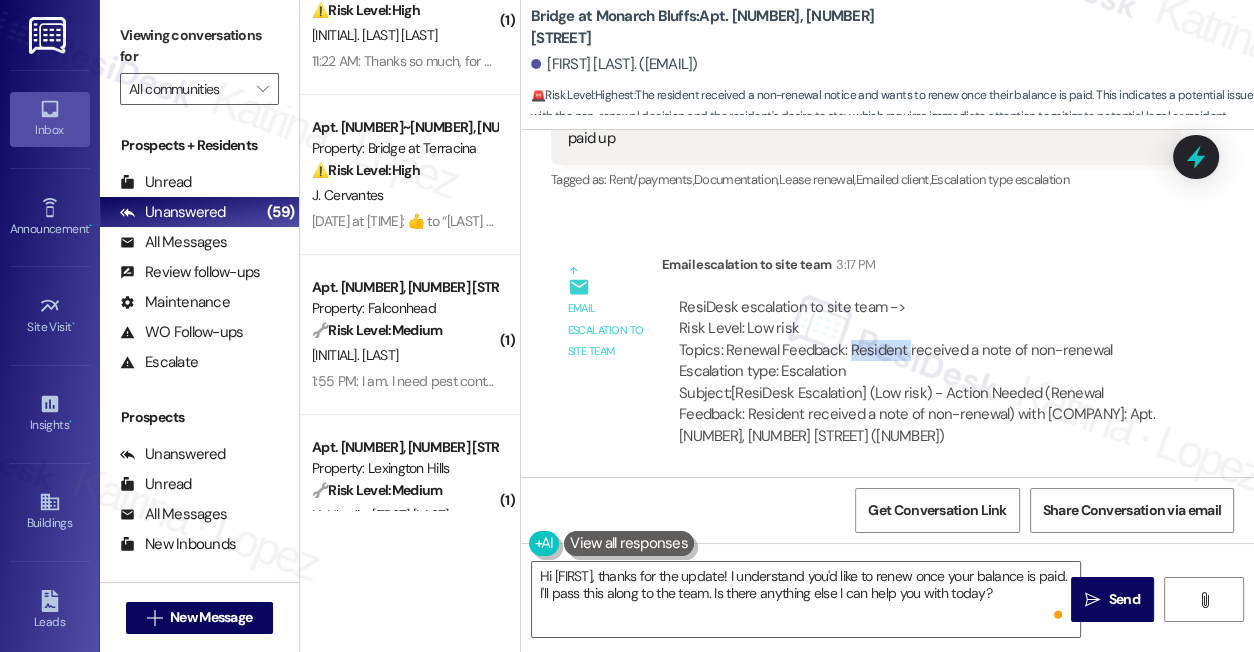 click on "ResiDesk escalation to site team ->
Risk Level: Low risk
Topics: Renewal Feedback: Resident received a note of non-renewal
Escalation type: Escalation" at bounding box center (921, 340) 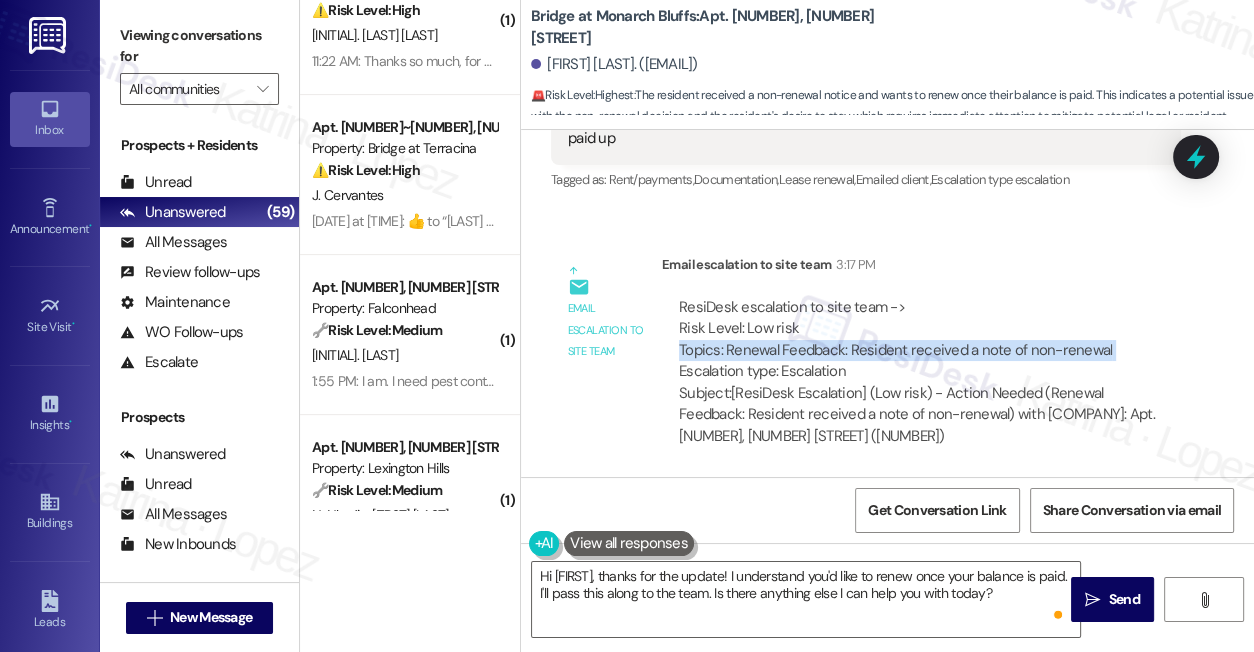 click on "ResiDesk escalation to site team ->
Risk Level: Low risk
Topics: Renewal Feedback: Resident received a note of non-renewal
Escalation type: Escalation" at bounding box center [921, 340] 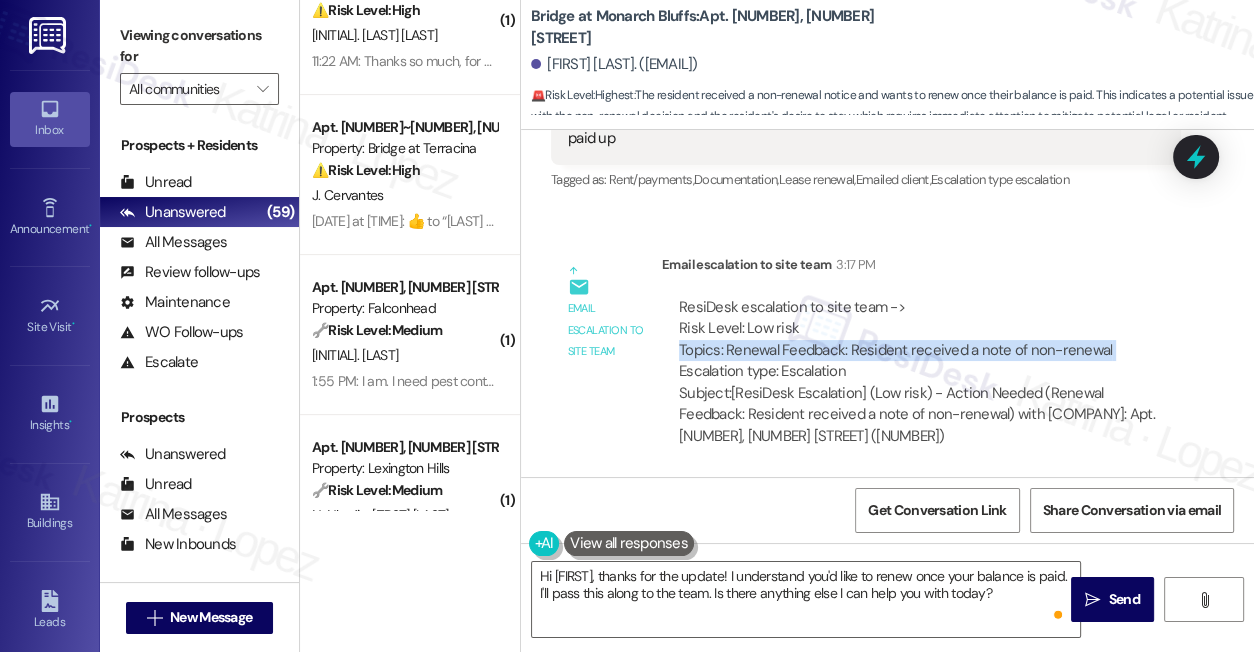 scroll, scrollTop: 0, scrollLeft: 0, axis: both 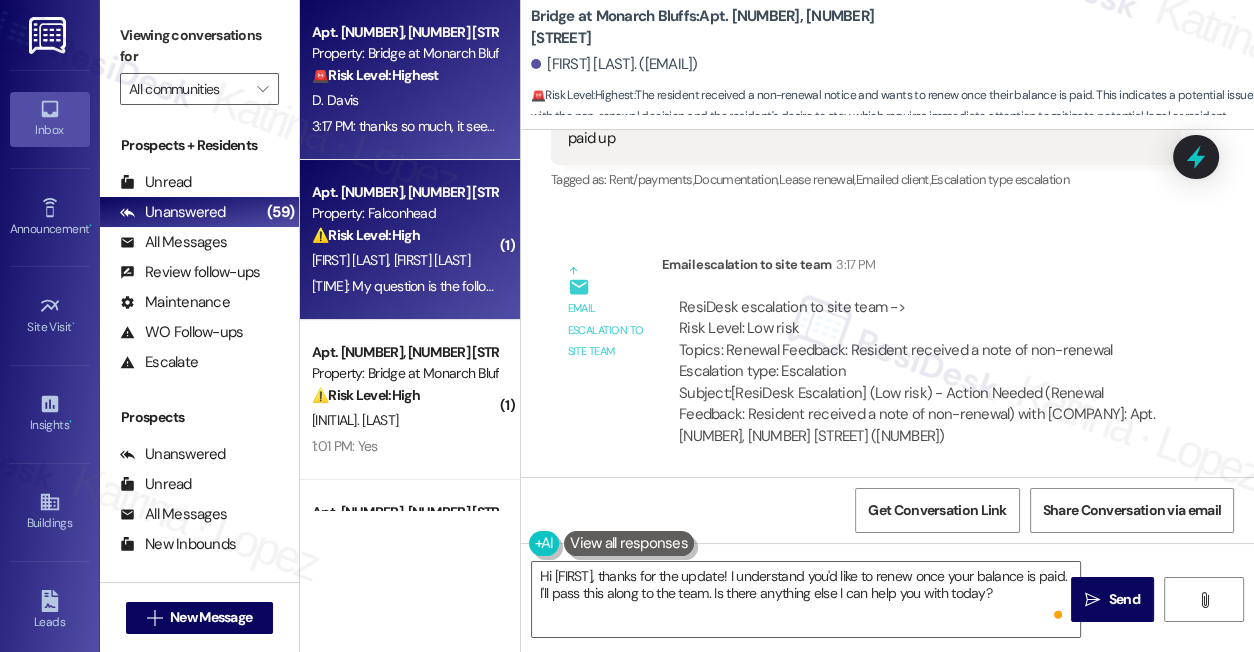click on "⚠️  Risk Level:  High The resident is questioning a rent increase, which is a financial concern that requires clarification and could lead to a dispute if not addressed promptly." at bounding box center (404, 235) 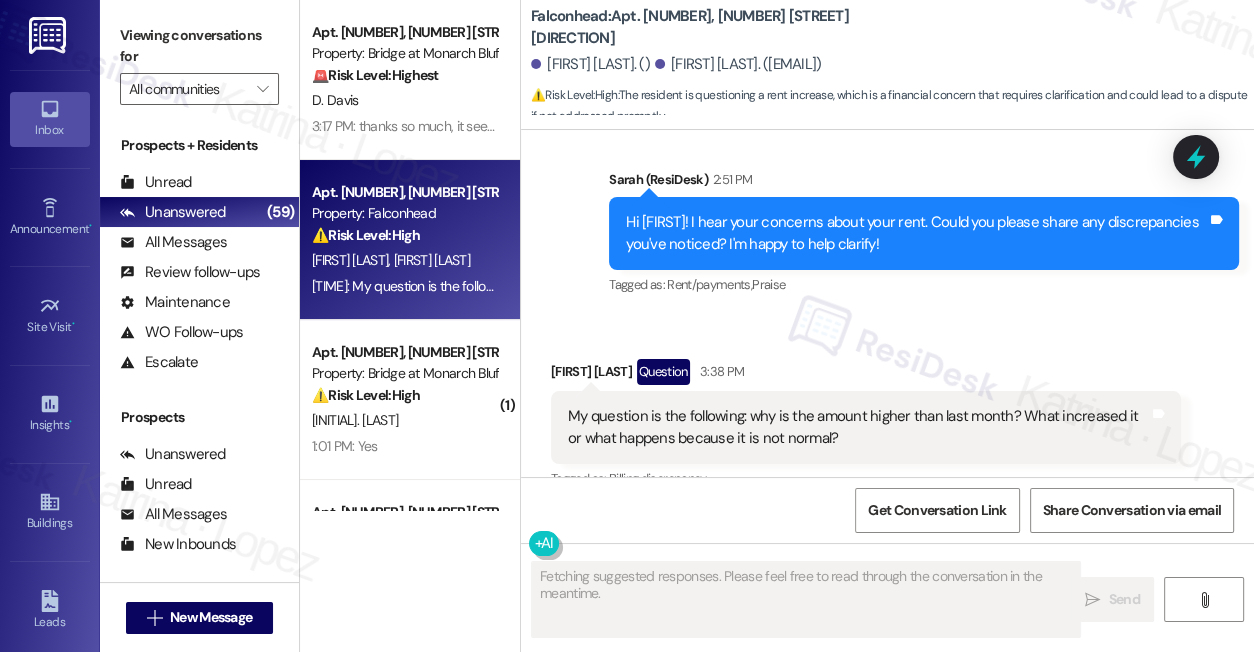 scroll, scrollTop: 2222, scrollLeft: 0, axis: vertical 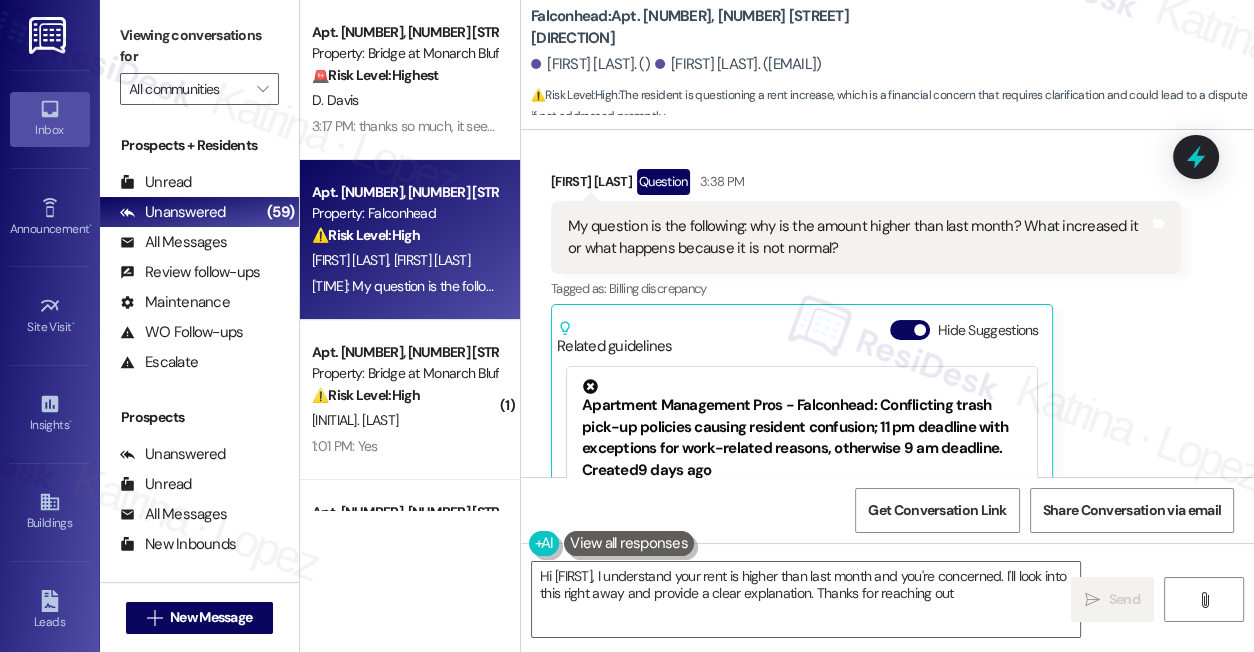type on "Hi {{first_name}}, I understand your rent is higher than last month and you're concerned. I'll look into this right away and provide a clear explanation. Thanks for reaching out!" 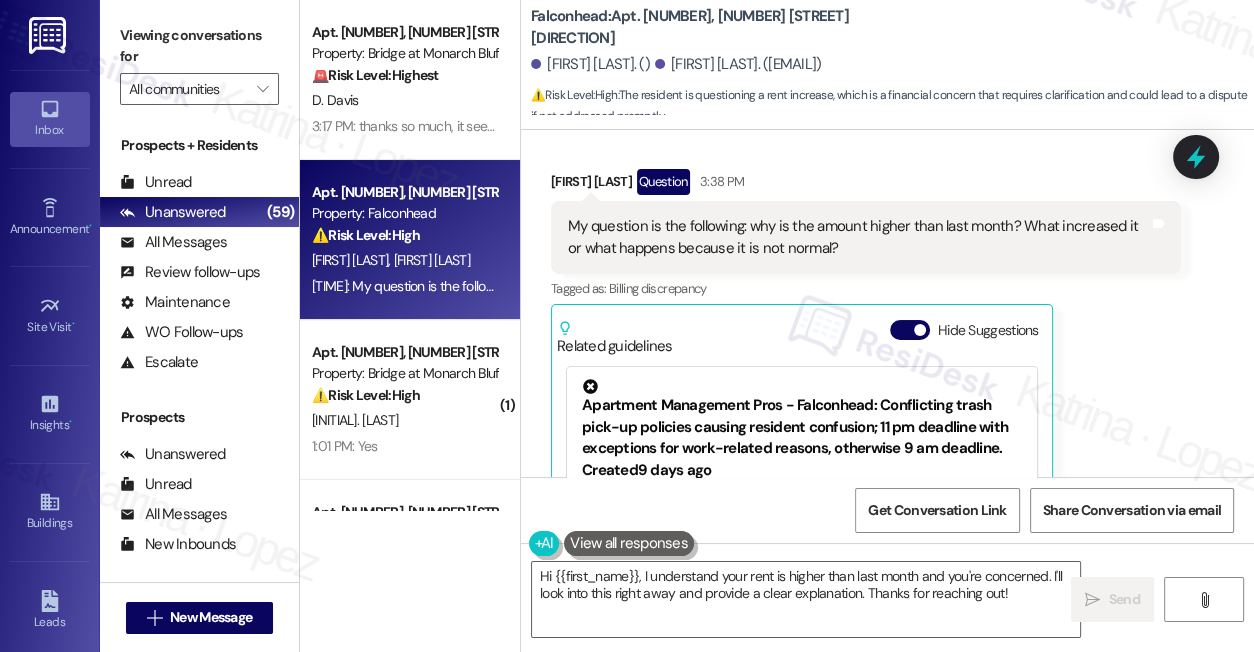 click on "My question is the following: why is the amount higher than last month? What increased it or what happens because it is not normal?" at bounding box center [858, 237] 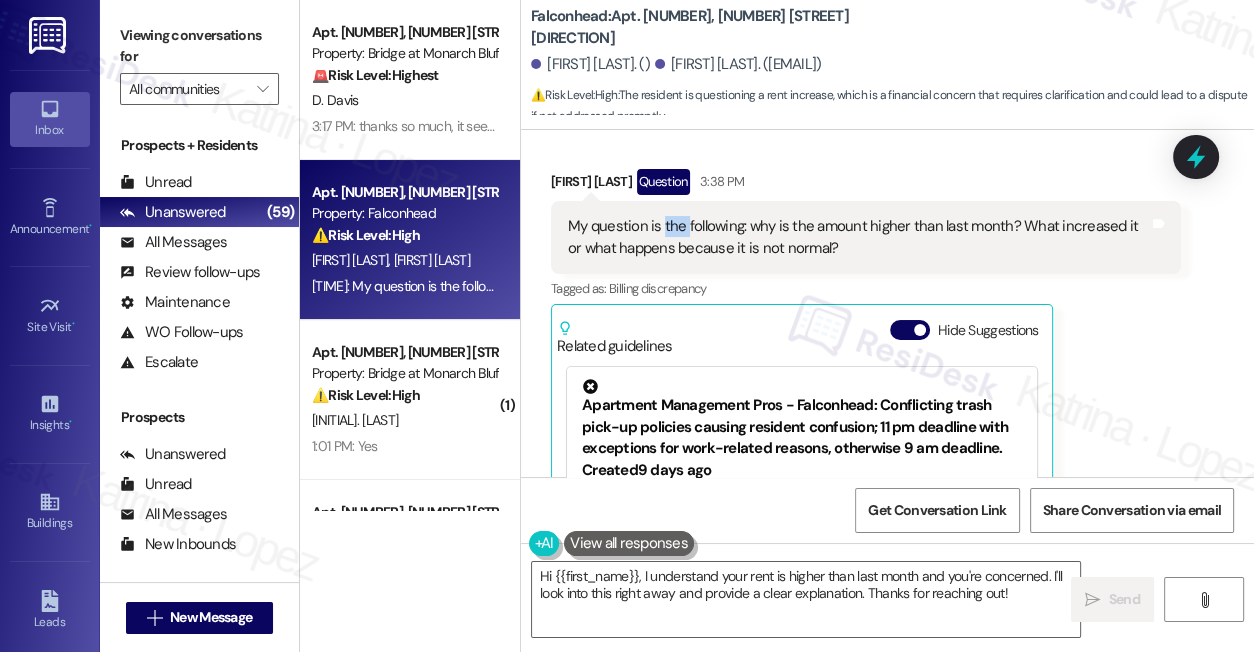 click on "My question is the following: why is the amount higher than last month? What increased it or what happens because it is not normal?" at bounding box center (858, 237) 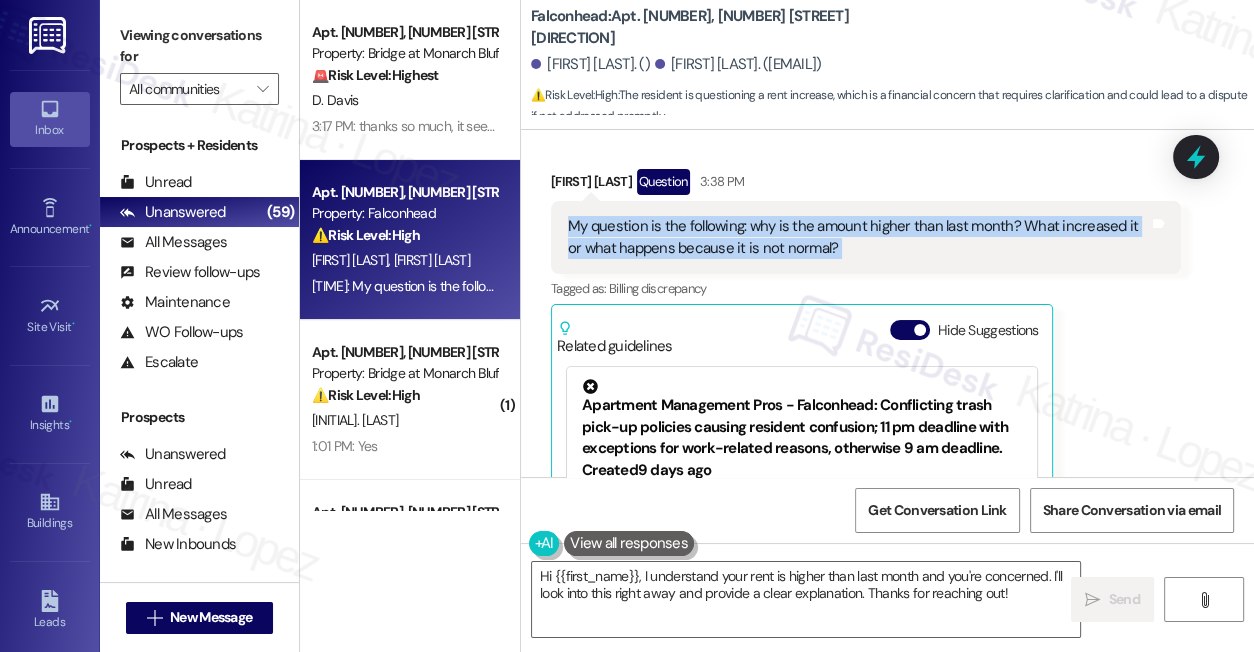 click on "My question is the following: why is the amount higher than last month? What increased it or what happens because it is not normal?" at bounding box center (858, 237) 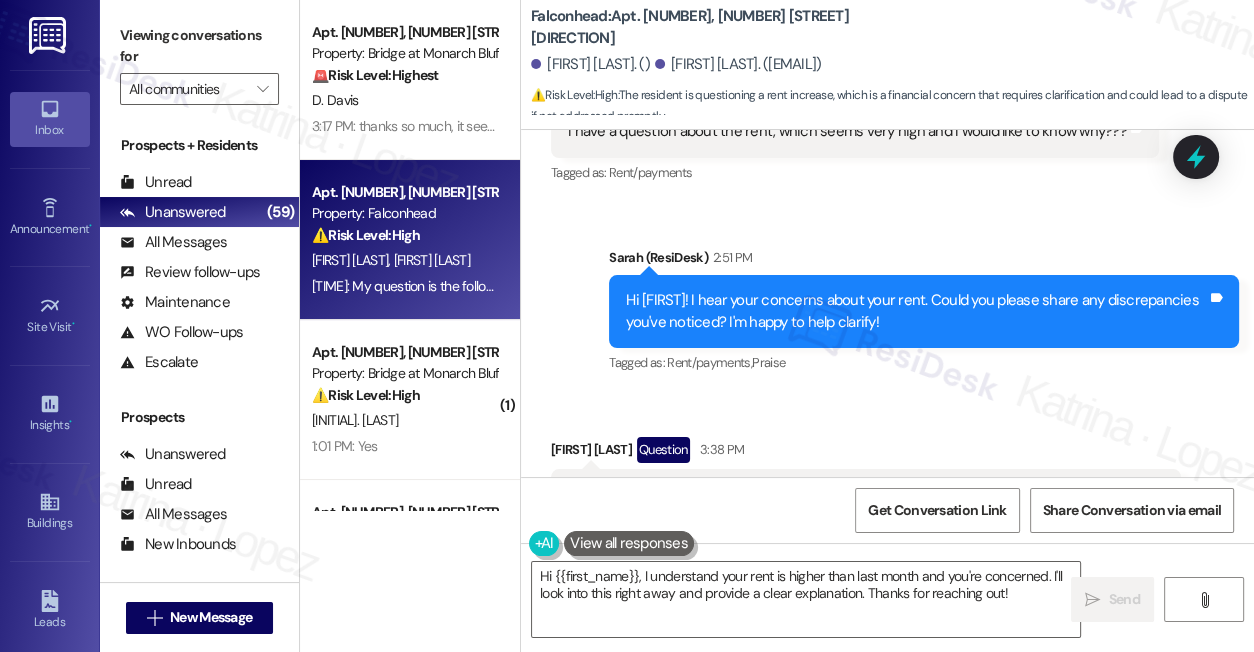 scroll, scrollTop: 1949, scrollLeft: 0, axis: vertical 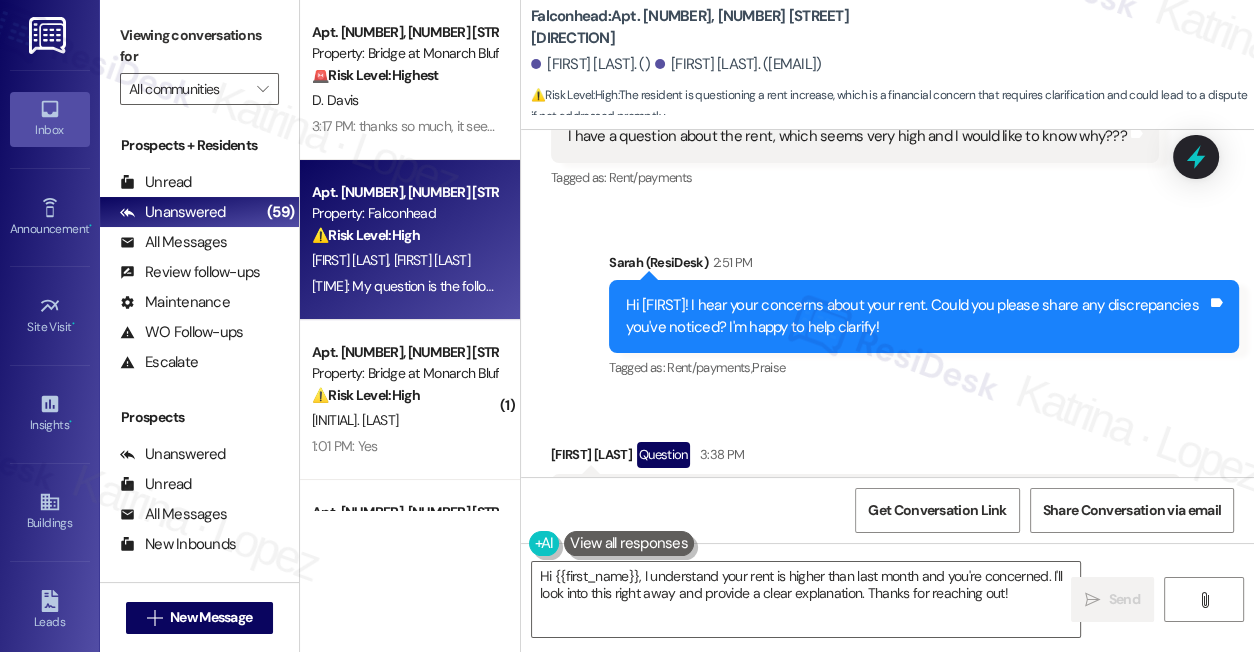 click on "Hi [FIRST]! I hear your concerns about your rent. Could you please share any discrepancies you've noticed? I'm happy to help clarify!" at bounding box center (916, 316) 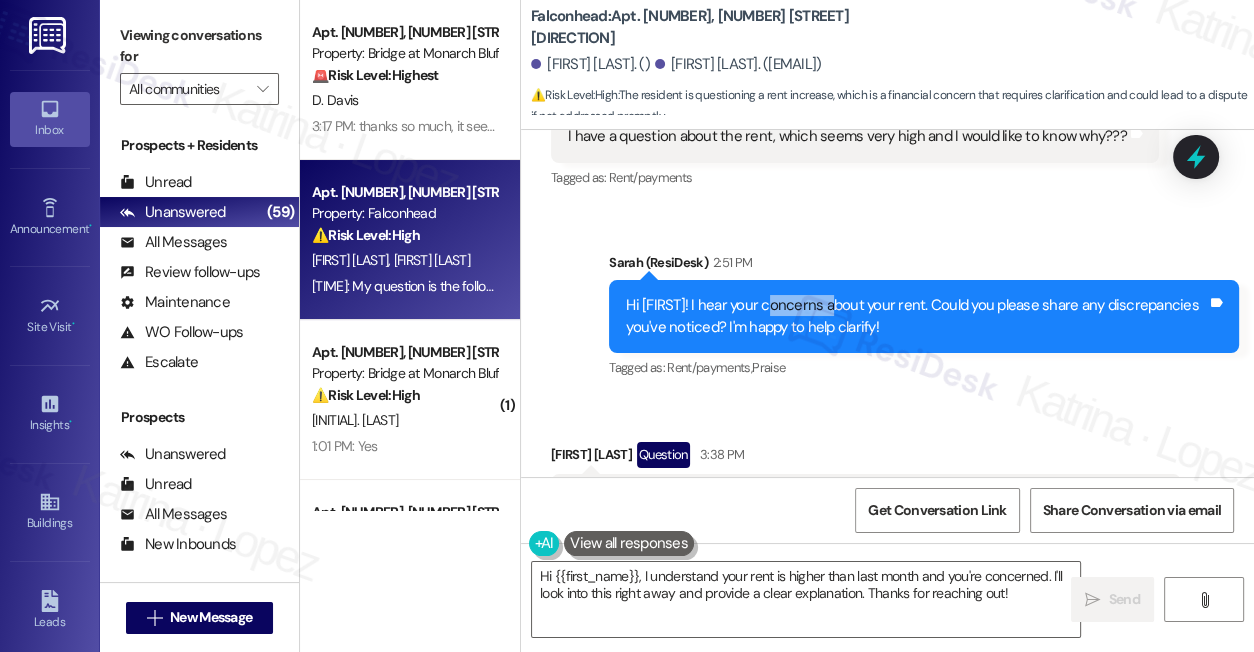 click on "Hi [FIRST]! I hear your concerns about your rent. Could you please share any discrepancies you've noticed? I'm happy to help clarify!" at bounding box center (916, 316) 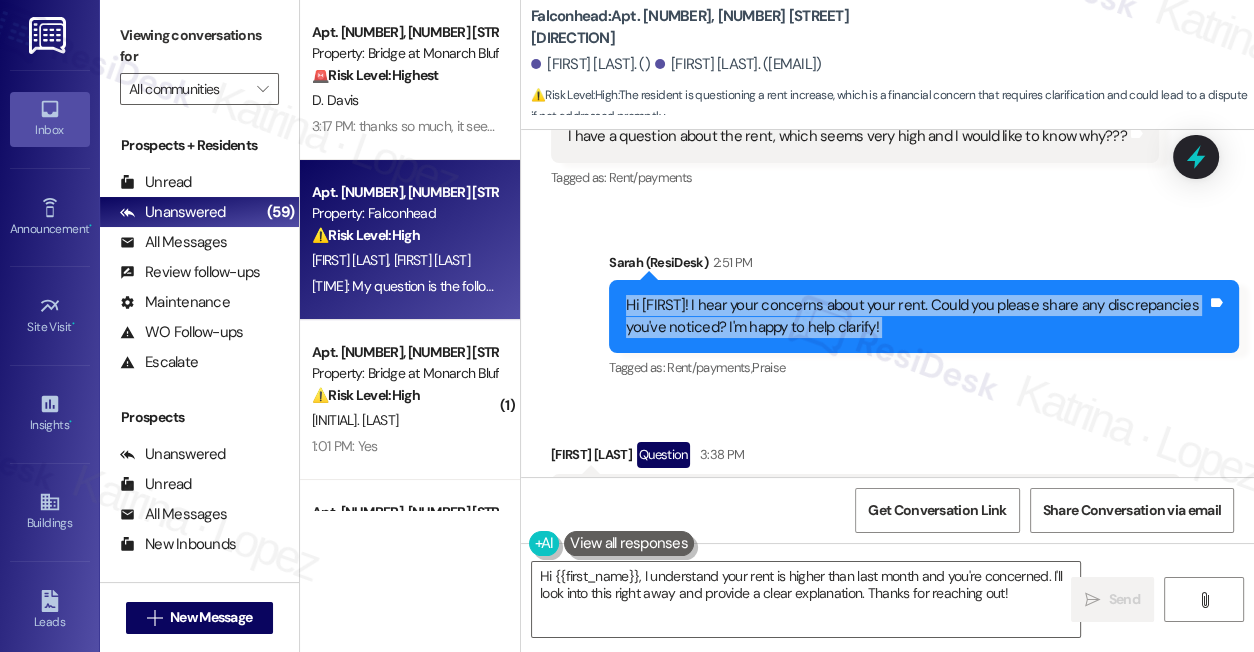 click on "Hi [FIRST]! I hear your concerns about your rent. Could you please share any discrepancies you've noticed? I'm happy to help clarify!" at bounding box center (916, 316) 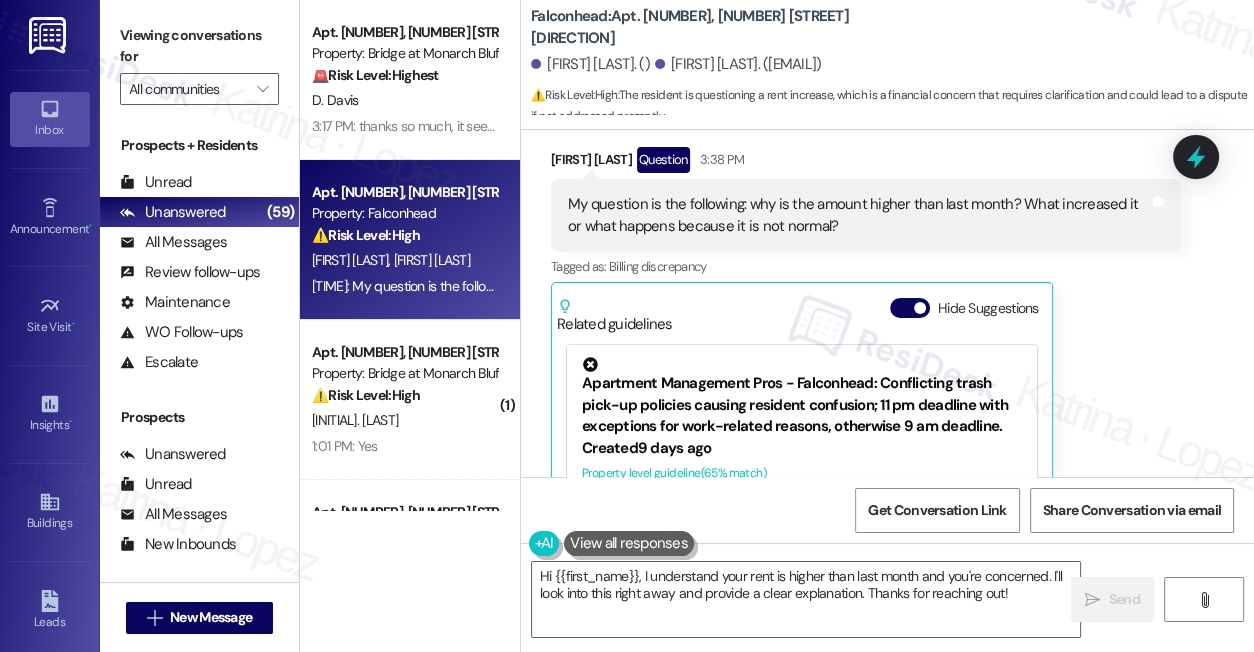 scroll, scrollTop: 2405, scrollLeft: 0, axis: vertical 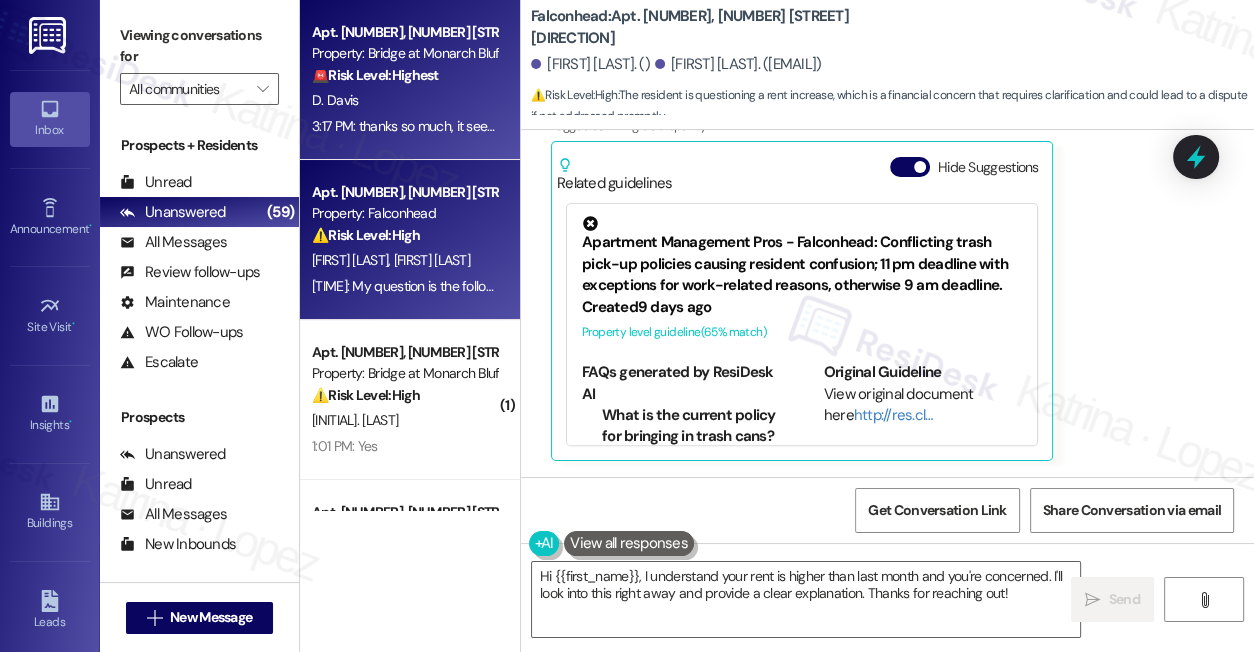 click on "D. Davis" at bounding box center [404, 100] 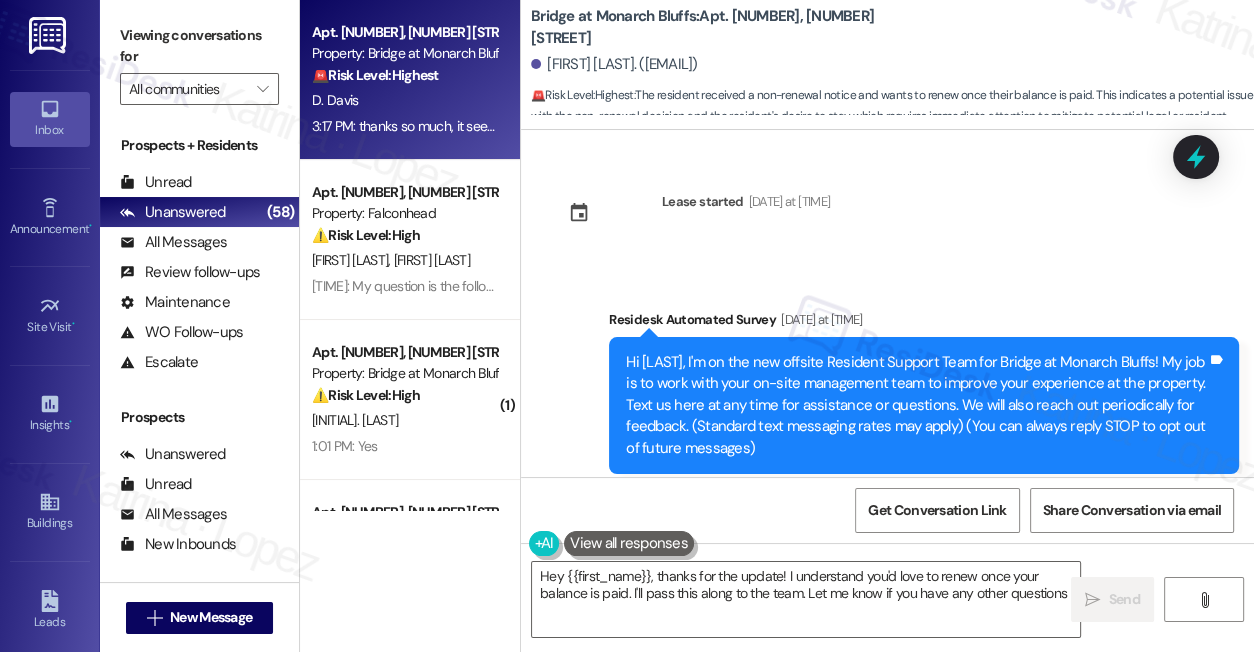type on "Hey [FIRST], thanks for the update! I understand you'd love to renew once your balance is paid. I'll pass this along to the team. Let me know if you have any other questions!" 